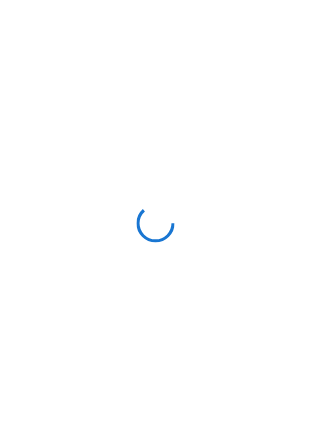 scroll, scrollTop: 0, scrollLeft: 0, axis: both 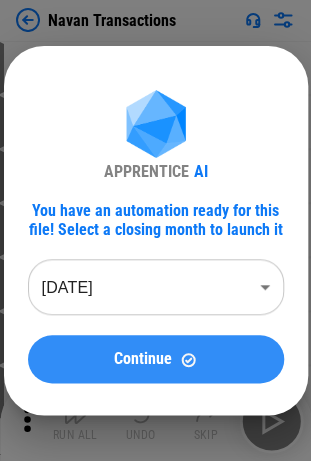 click on "Continue" at bounding box center (143, 359) 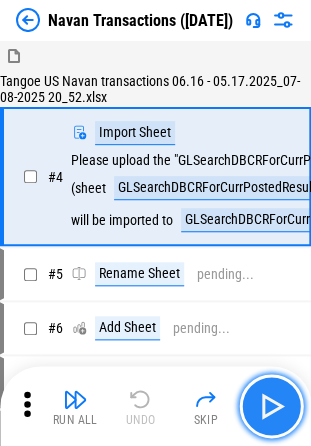 click at bounding box center [271, 406] 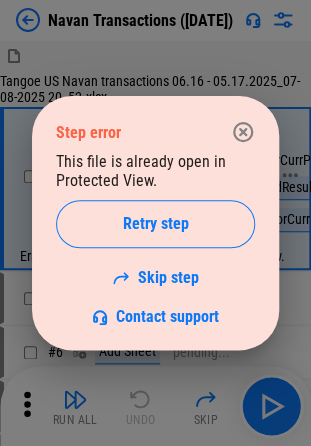 click 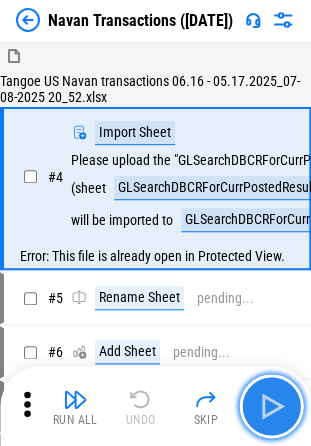 click at bounding box center (271, 406) 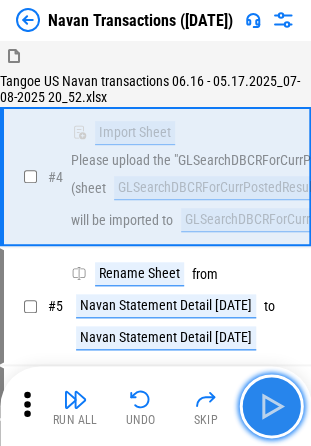 click at bounding box center (271, 406) 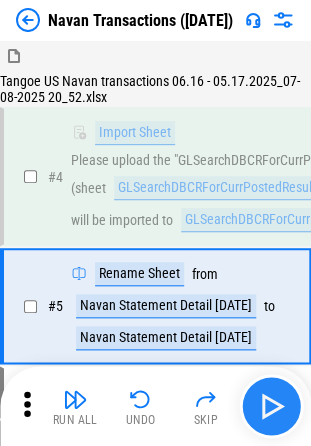 scroll, scrollTop: 82, scrollLeft: 0, axis: vertical 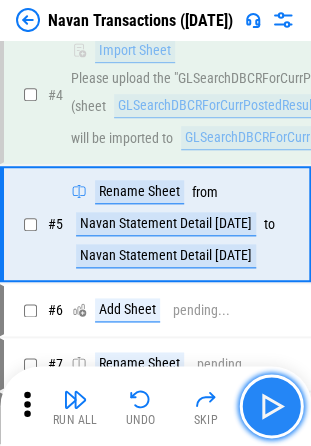 click at bounding box center (271, 406) 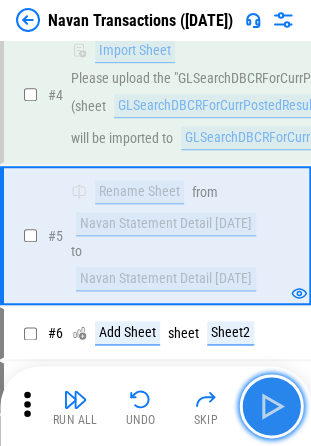 click at bounding box center [271, 406] 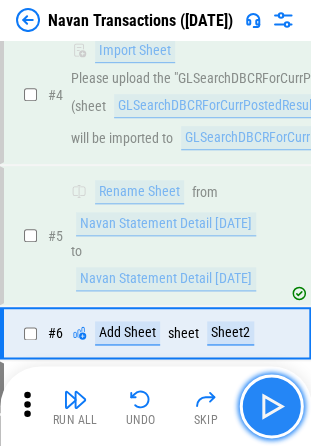 click at bounding box center [271, 406] 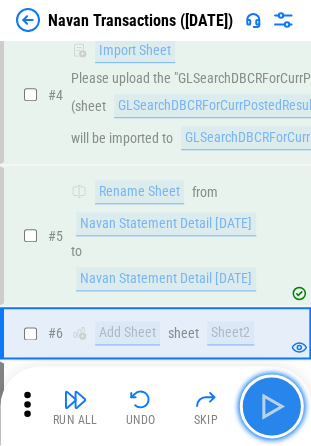click at bounding box center (271, 406) 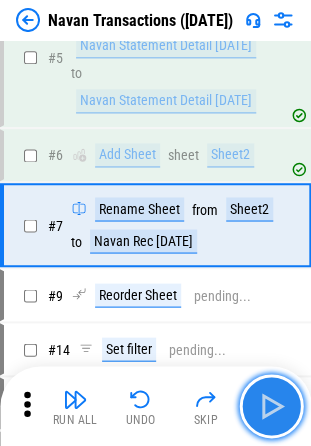 click at bounding box center [271, 406] 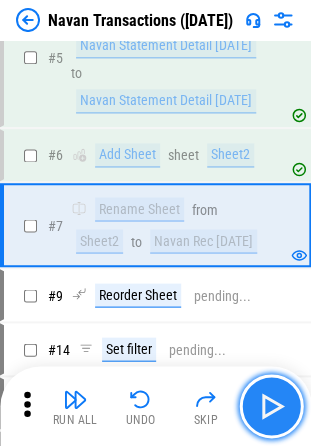 click at bounding box center [271, 406] 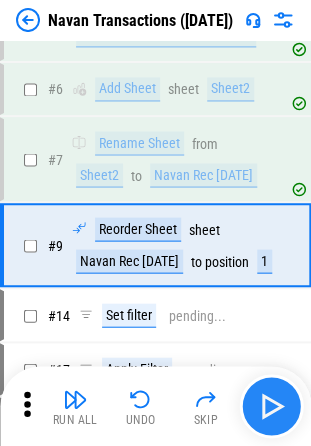 scroll, scrollTop: 393, scrollLeft: 0, axis: vertical 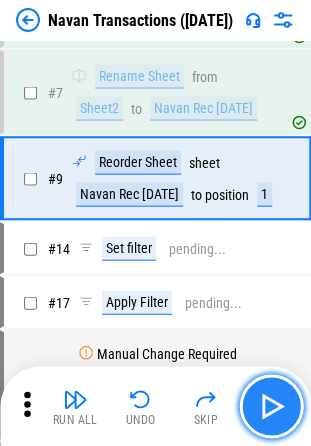 click at bounding box center (271, 406) 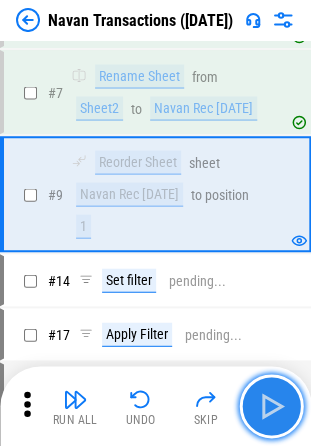 click at bounding box center (271, 406) 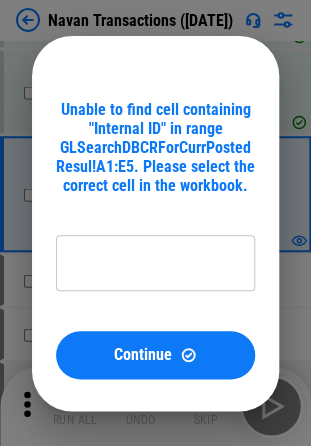 type on "**********" 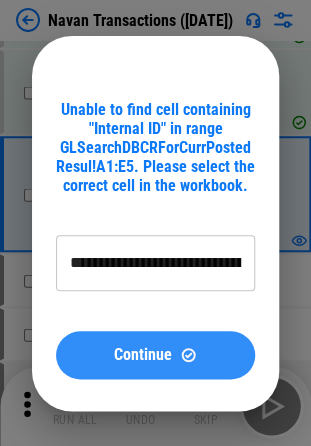 click on "Continue" at bounding box center [155, 355] 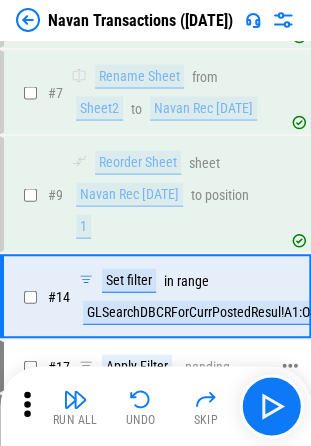 scroll, scrollTop: 494, scrollLeft: 0, axis: vertical 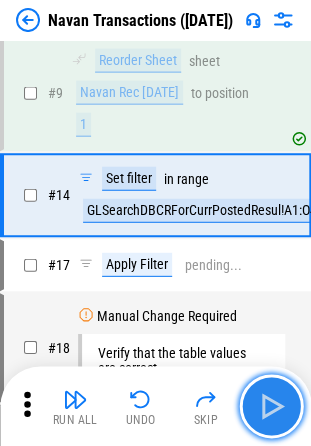 click at bounding box center [271, 406] 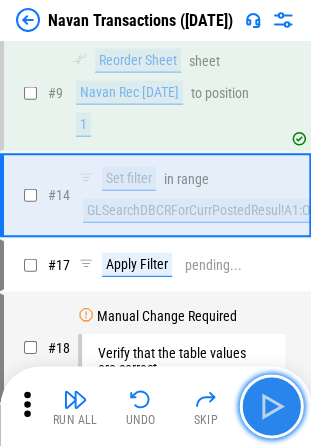 click at bounding box center [271, 406] 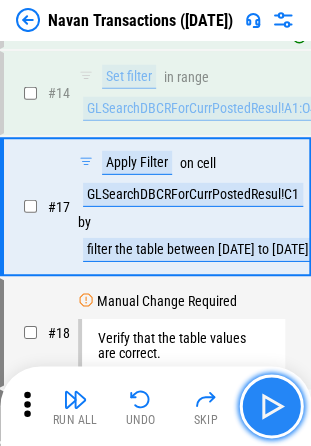 click at bounding box center (271, 406) 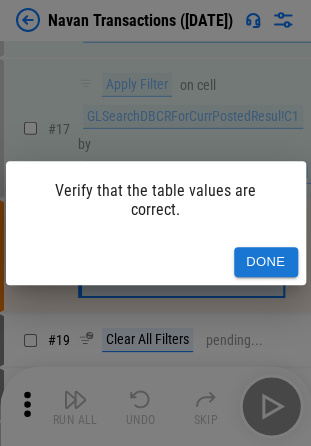 scroll, scrollTop: 711, scrollLeft: 0, axis: vertical 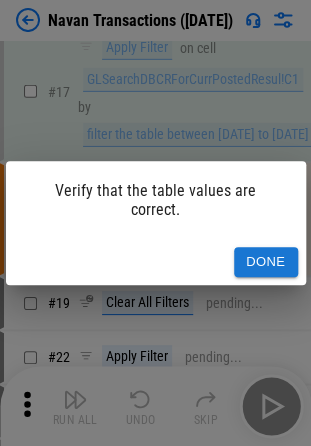 click on "Verify that the table values are correct. Done" at bounding box center (155, 223) 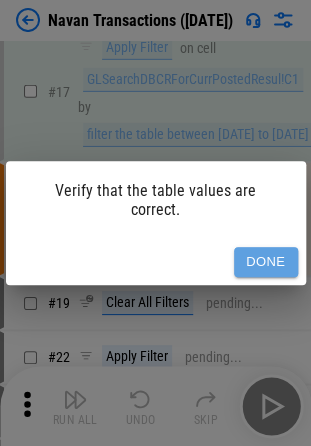 click on "Done" at bounding box center (266, 262) 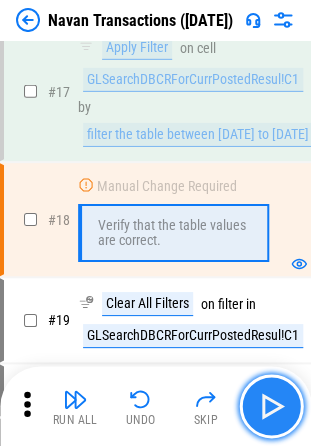 click at bounding box center [271, 406] 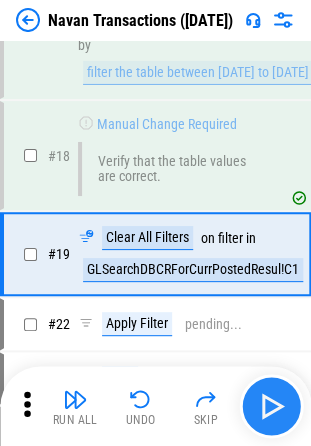 scroll, scrollTop: 808, scrollLeft: 0, axis: vertical 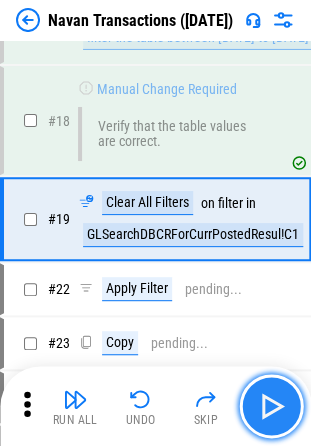 click at bounding box center (271, 406) 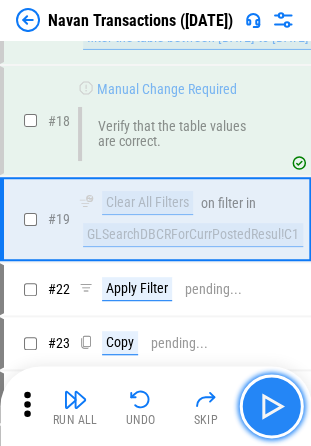 click at bounding box center (271, 406) 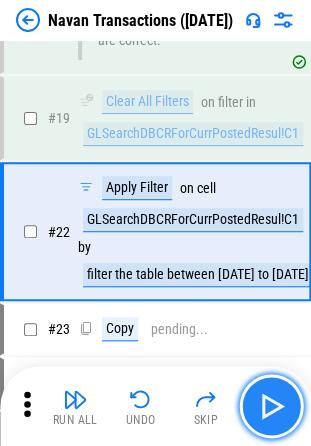 click at bounding box center (271, 406) 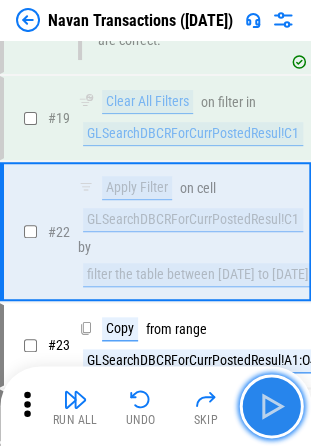 click at bounding box center (271, 406) 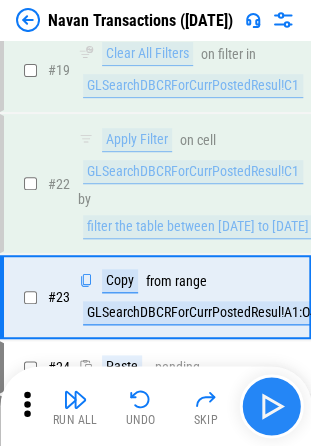 scroll, scrollTop: 1010, scrollLeft: 0, axis: vertical 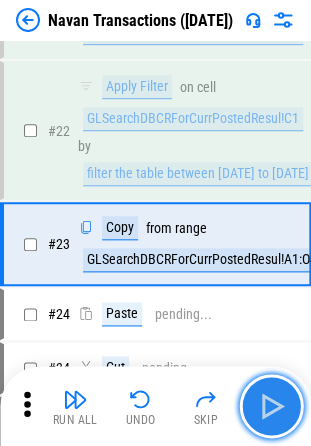 click at bounding box center [271, 406] 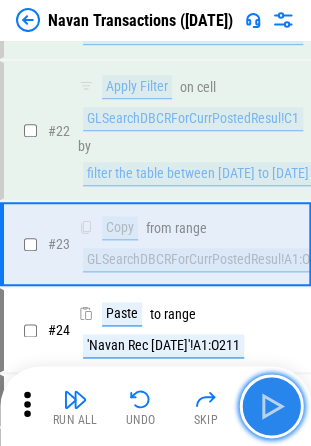 click at bounding box center [271, 406] 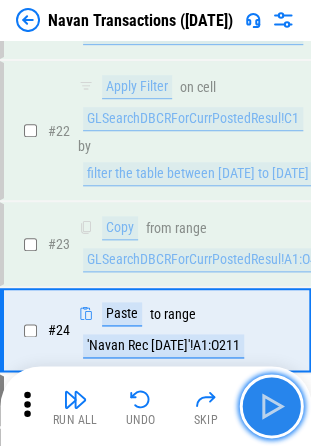 click at bounding box center (271, 406) 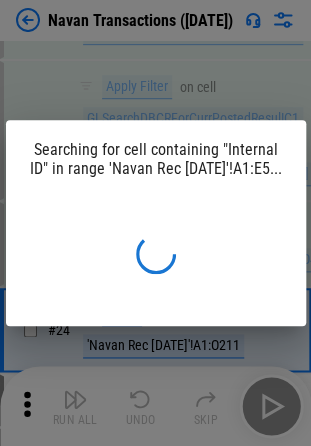 click on "Searching for cell containing "Internal ID" in range 'Navan Rec 06.30.25'!A1:E5..." at bounding box center [155, 223] 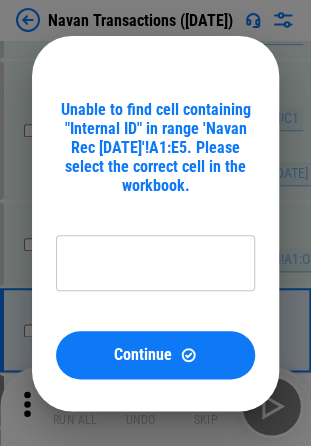 type on "**********" 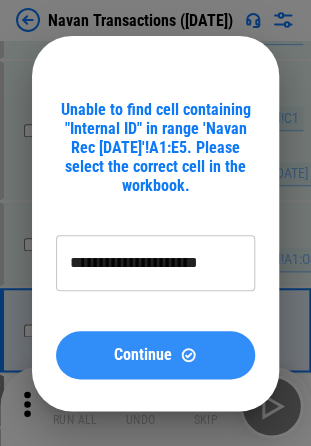 click on "Continue" at bounding box center [143, 355] 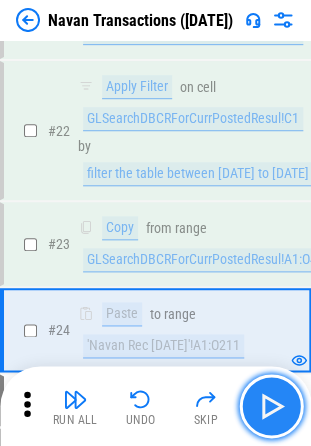 click at bounding box center [271, 406] 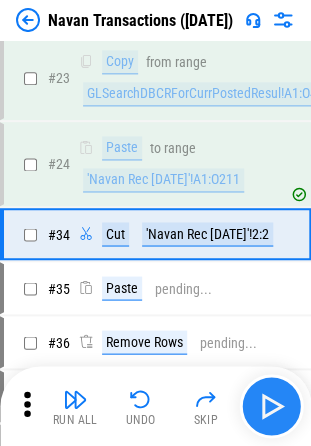 scroll, scrollTop: 1181, scrollLeft: 0, axis: vertical 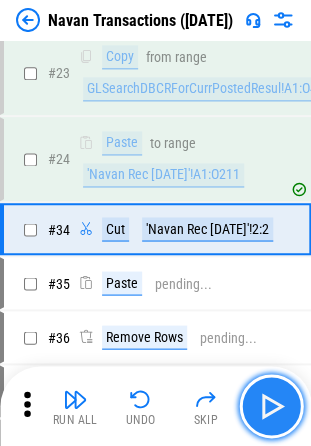 click at bounding box center [271, 406] 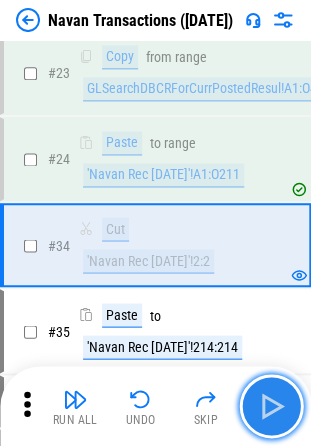 click at bounding box center [271, 406] 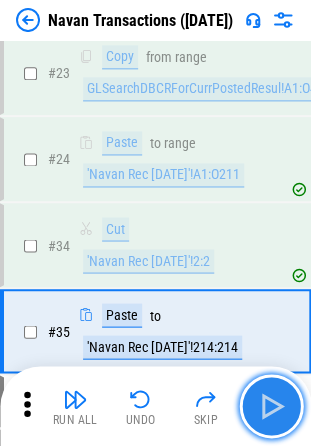 click at bounding box center [271, 406] 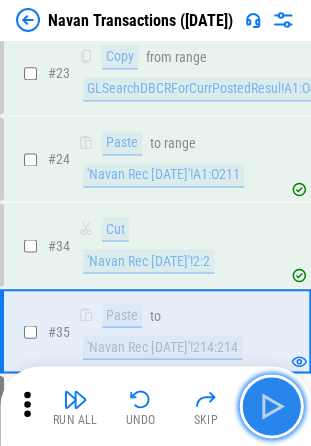 click at bounding box center [271, 406] 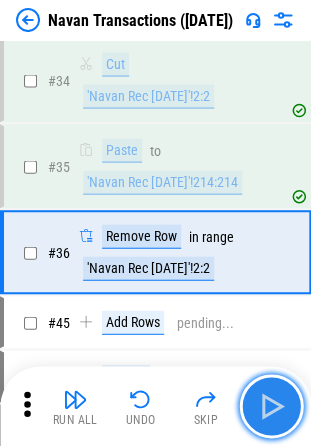 scroll, scrollTop: 1352, scrollLeft: 0, axis: vertical 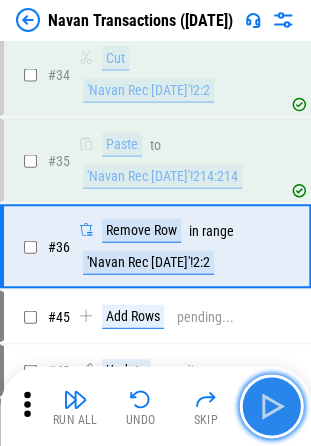 click at bounding box center (271, 406) 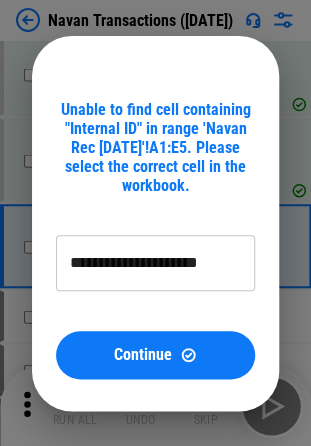 type on "**********" 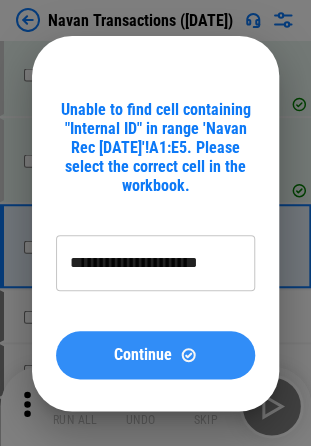 click on "Continue" at bounding box center [155, 355] 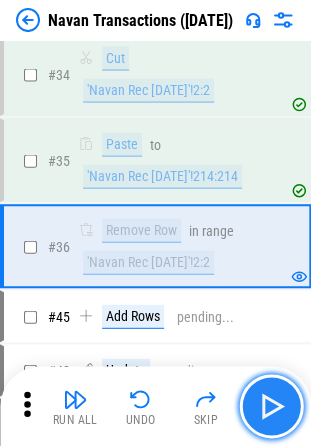 click at bounding box center (271, 406) 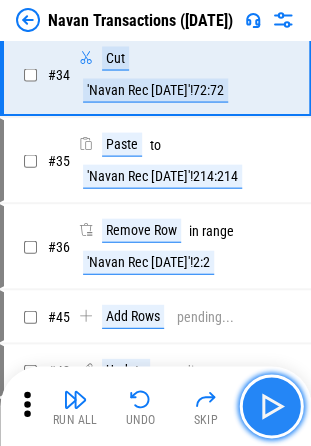 click at bounding box center [271, 406] 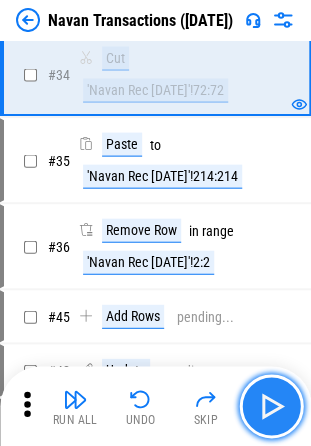 click at bounding box center [271, 406] 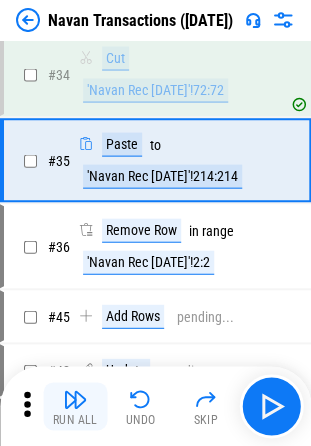 click on "Run All" at bounding box center (75, 406) 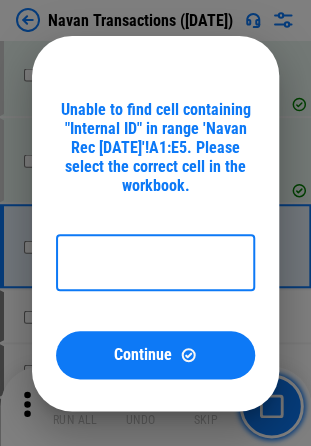 type on "**********" 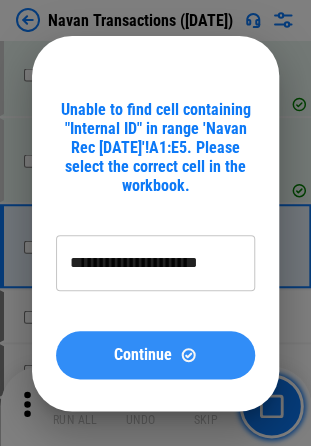 click on "Continue" at bounding box center (155, 355) 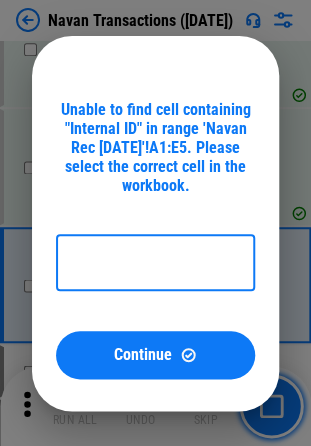 scroll, scrollTop: 3040, scrollLeft: 0, axis: vertical 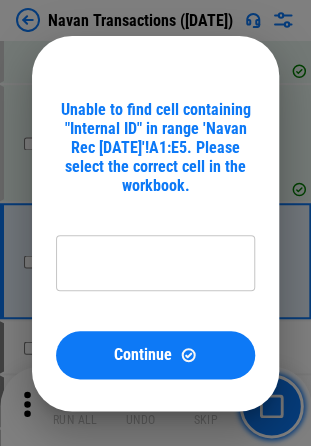 type on "**********" 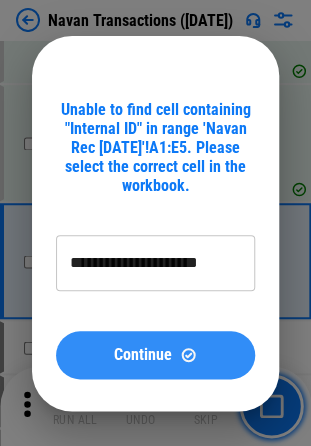 click on "Continue" at bounding box center [155, 355] 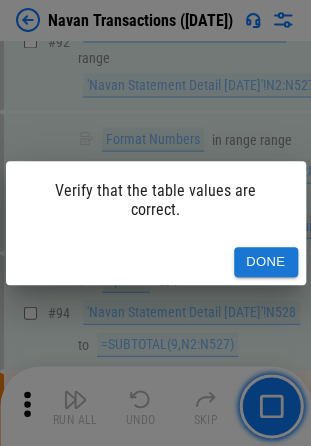 scroll, scrollTop: 4314, scrollLeft: 0, axis: vertical 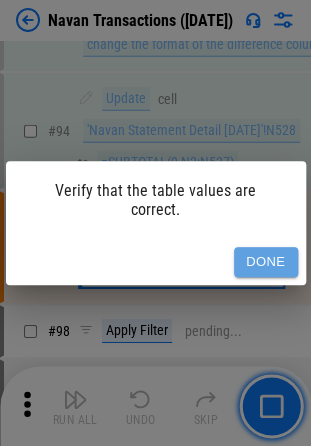 click on "Done" at bounding box center (266, 262) 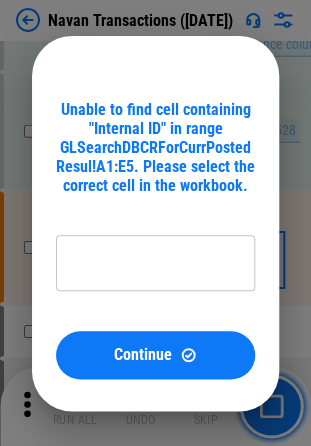 type on "**********" 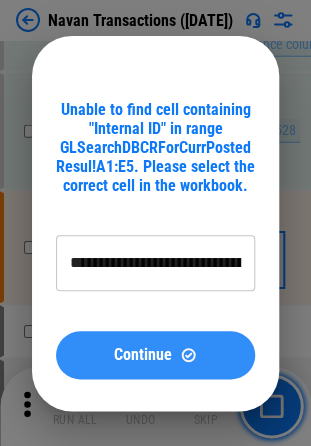 click on "Continue" at bounding box center (155, 355) 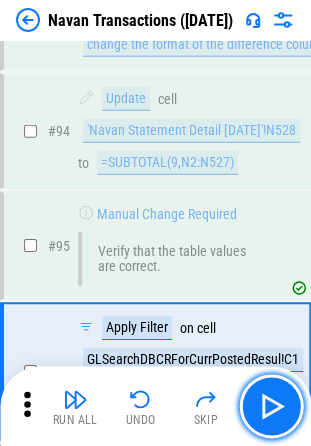 scroll, scrollTop: 4427, scrollLeft: 0, axis: vertical 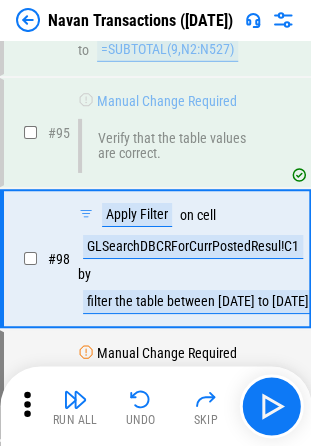 click on "Run All Undo Skip" at bounding box center [157, 406] 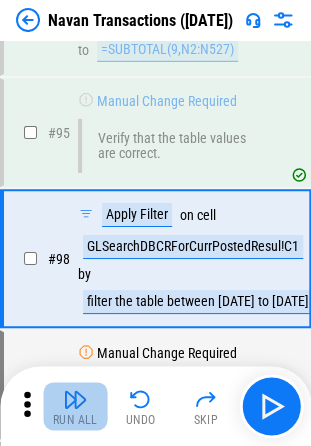 click at bounding box center (75, 399) 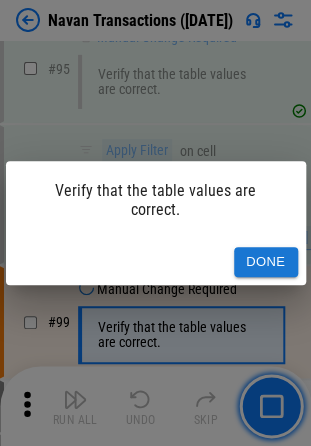 scroll, scrollTop: 4542, scrollLeft: 0, axis: vertical 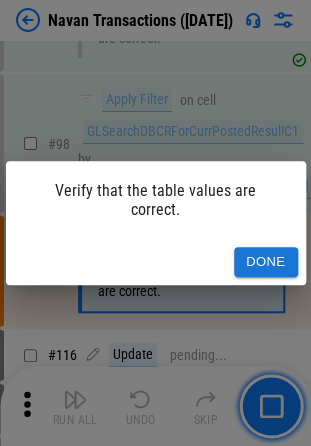 click on "Done" at bounding box center (266, 262) 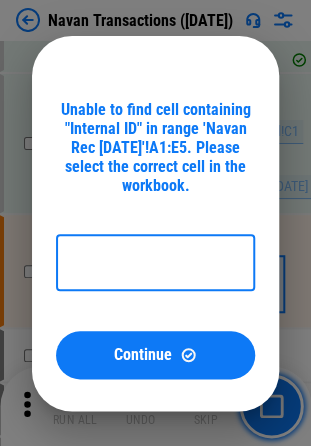 type on "**********" 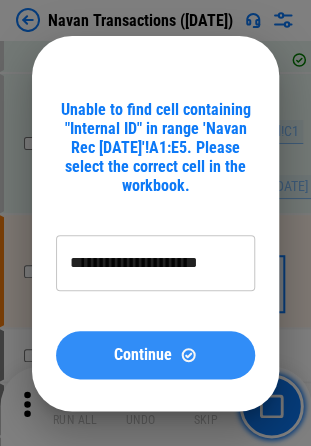 click on "Continue" at bounding box center [155, 355] 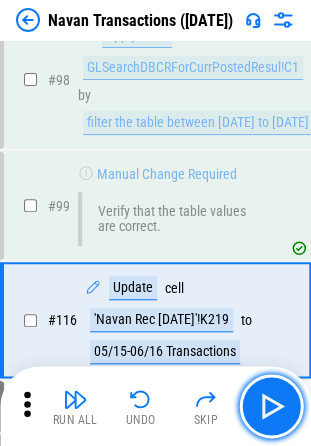 scroll, scrollTop: 4655, scrollLeft: 0, axis: vertical 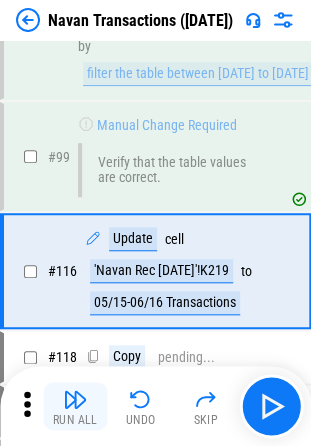 click at bounding box center (75, 399) 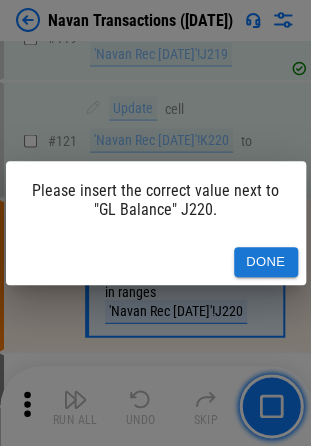 scroll, scrollTop: 5078, scrollLeft: 0, axis: vertical 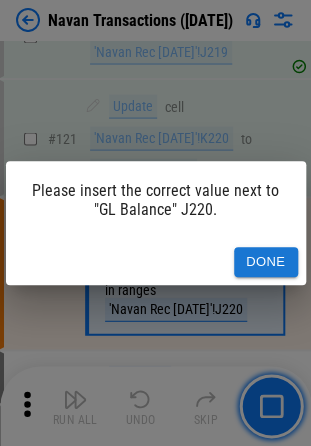 click on "Done" at bounding box center (266, 262) 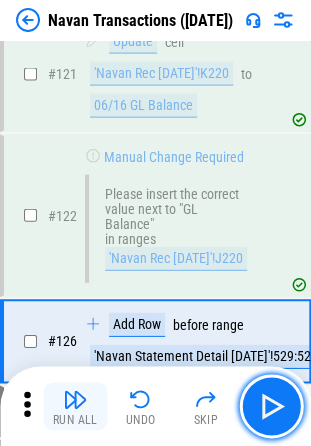 scroll, scrollTop: 5194, scrollLeft: 0, axis: vertical 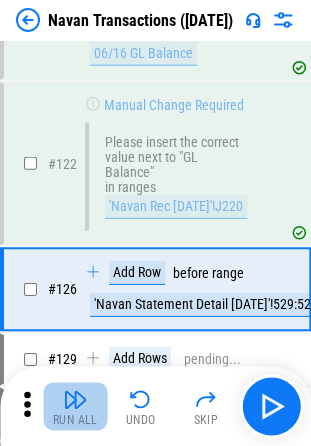 click at bounding box center (75, 399) 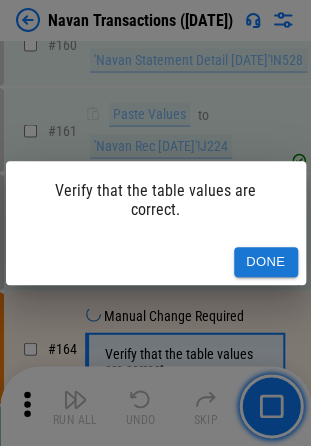click on "Done" at bounding box center [266, 262] 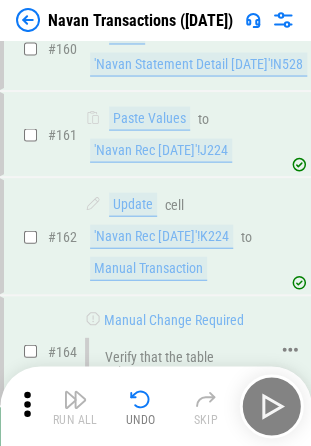 scroll, scrollTop: 6740, scrollLeft: 0, axis: vertical 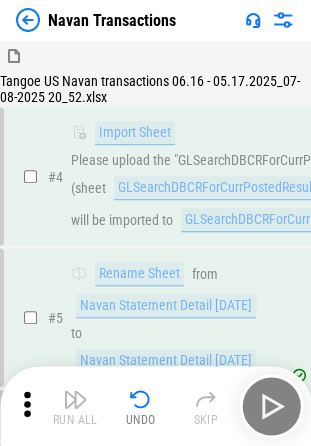 click at bounding box center [28, 20] 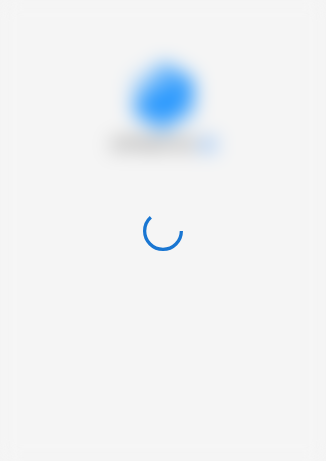 click at bounding box center [163, 230] 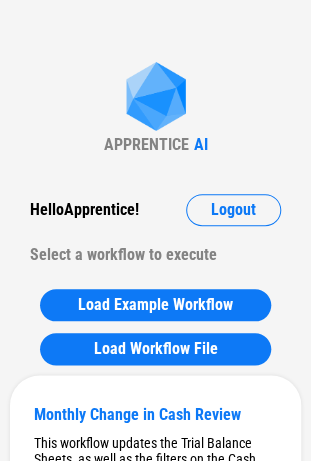 click on "APPRENTICE AI Hello  Apprentice ! Logout Select a workflow to execute Load Example Workflow Load Workflow File Monthly Change in Cash Review This workflow updates the Trial Balance Sheets, as well as the filters on the Cash Transactions Sheet Bank Activity Update Value column numbers, calculate bank accounts full names and filter by reference types Outstanding Checks Import new data, update tables, process GL to 2 decimal digits and refresh pivot table Headcount Reconciliation Report Prepare report for headcount reconciliation by adding new sheet, add new columns, updating them and filter the result Payroll GL Coding This workflow is used to close the payroll month and update the GL coding, including importing data from Headcount Reconciliation Report and update the imported values fields Fiserv Accrual Refresh pivot table and Update Journal Entries dates Amex Accrual Refresh pivot table and Update Journal Entries dates Addbacks Review Update Addbacks and GE Codings for closing month Addbacks Support Hedging" at bounding box center (155, 5654) 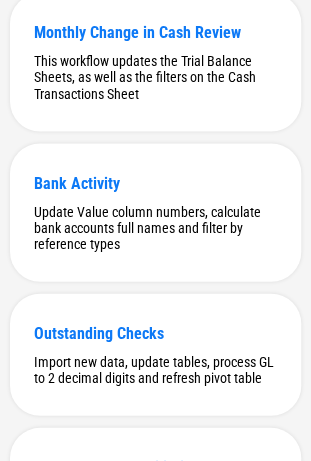scroll, scrollTop: 9630, scrollLeft: 0, axis: vertical 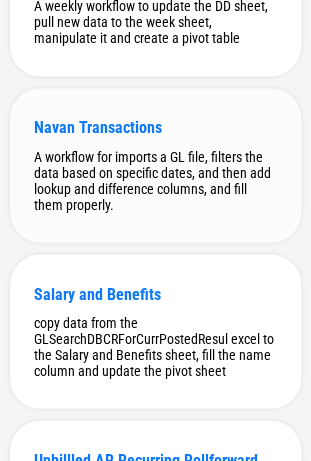 click on "Navan Transactions" at bounding box center (155, 127) 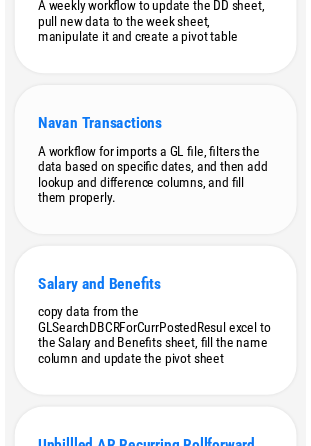 scroll, scrollTop: 0, scrollLeft: 0, axis: both 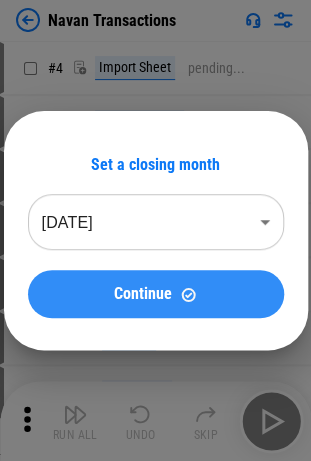 click at bounding box center (188, 294) 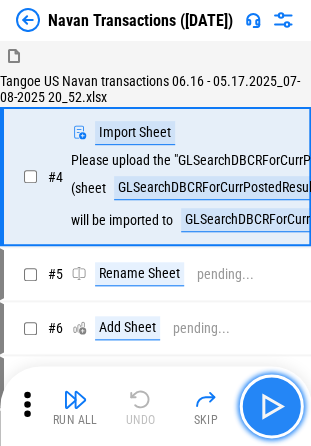 click at bounding box center (271, 406) 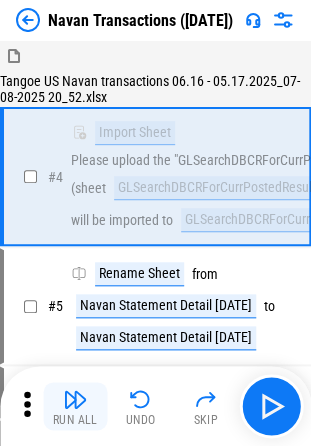 click at bounding box center (75, 399) 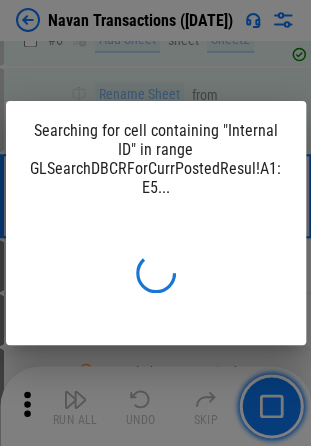 scroll, scrollTop: 393, scrollLeft: 0, axis: vertical 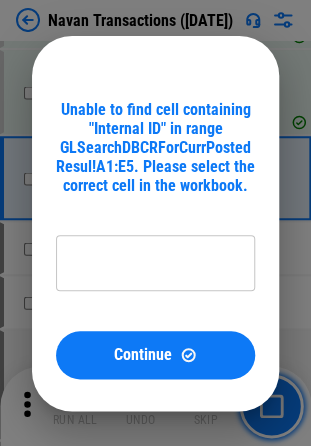type on "**********" 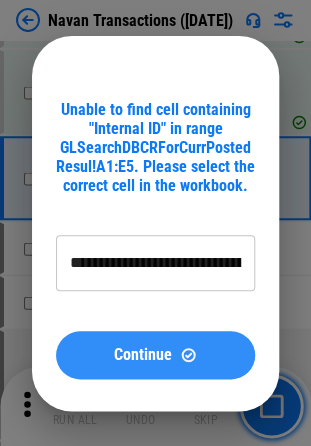 click on "Continue" at bounding box center [155, 355] 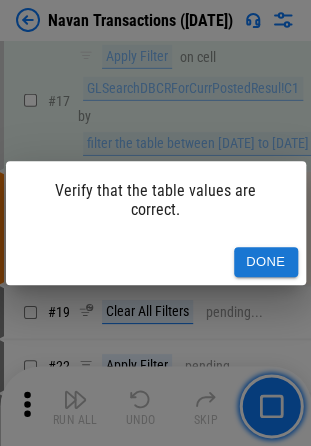 scroll, scrollTop: 711, scrollLeft: 0, axis: vertical 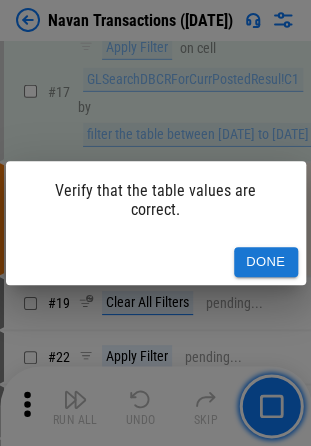 click on "Done" at bounding box center (266, 262) 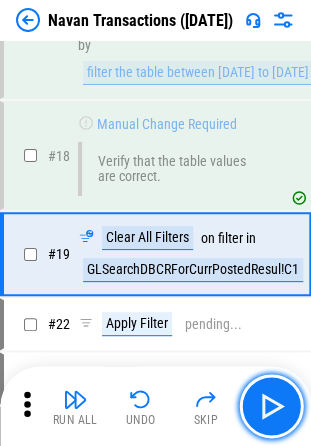 scroll, scrollTop: 808, scrollLeft: 0, axis: vertical 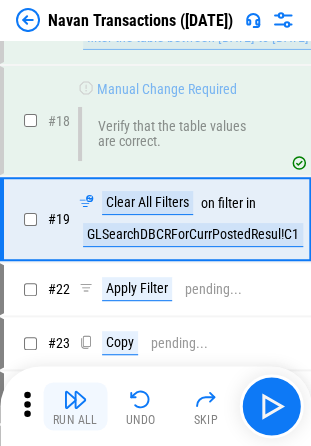 click at bounding box center (75, 399) 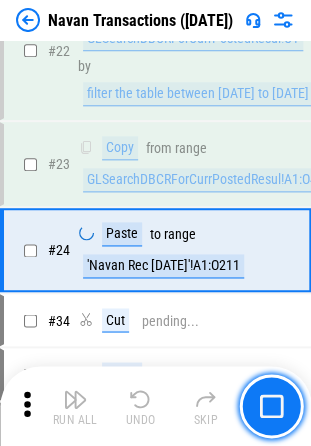 scroll, scrollTop: 1096, scrollLeft: 0, axis: vertical 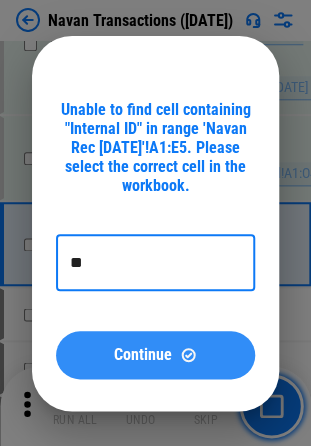 type on "**" 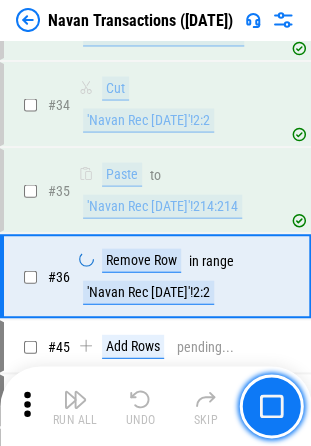 scroll, scrollTop: 1352, scrollLeft: 0, axis: vertical 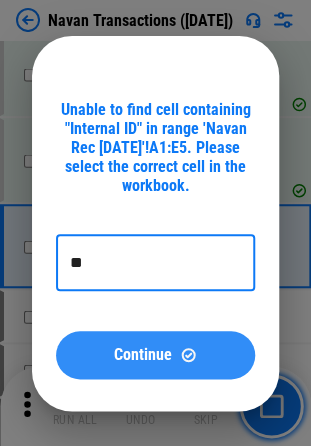 type on "**" 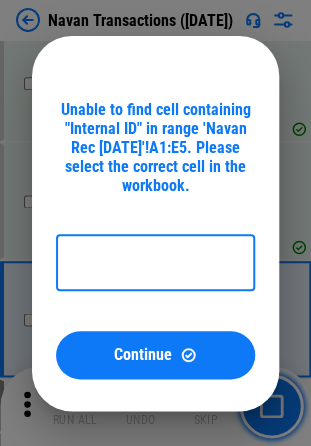 scroll, scrollTop: 3040, scrollLeft: 0, axis: vertical 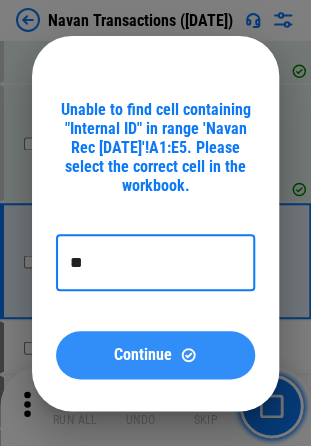 type on "**" 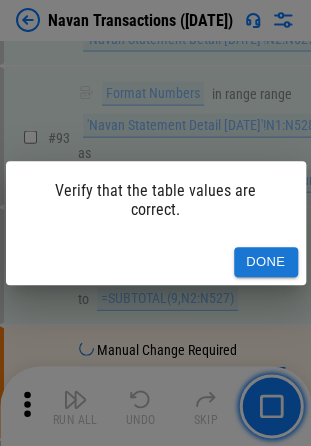 scroll, scrollTop: 4314, scrollLeft: 0, axis: vertical 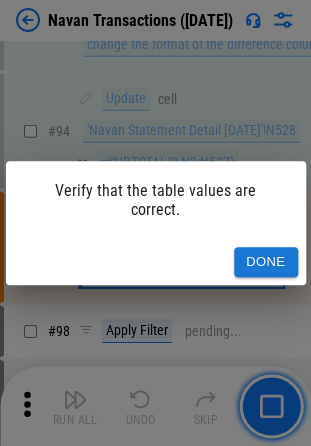 click on "Done" at bounding box center [266, 262] 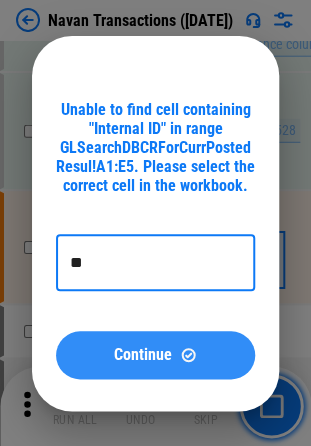 type on "**" 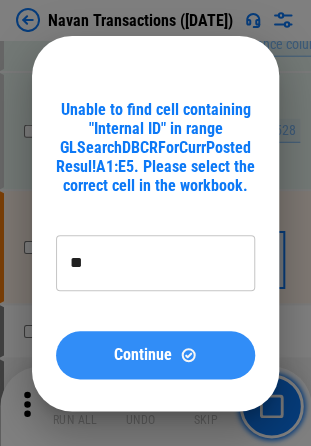 click on "Continue" at bounding box center [143, 355] 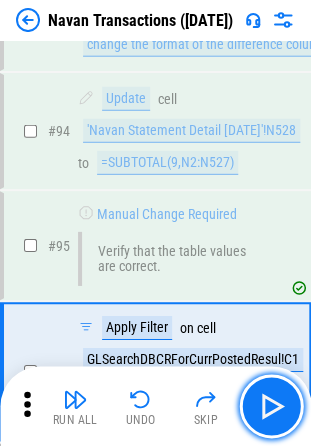 scroll, scrollTop: 4427, scrollLeft: 0, axis: vertical 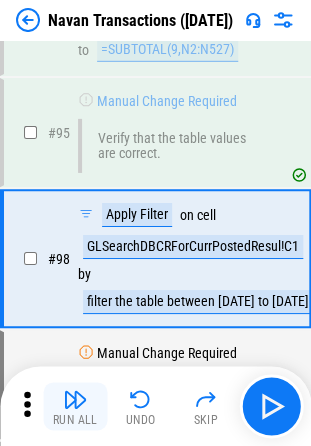 click on "Run All" at bounding box center [75, 406] 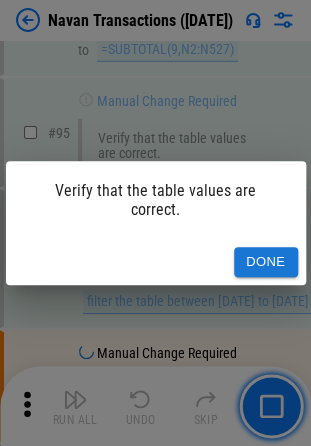 scroll, scrollTop: 4542, scrollLeft: 0, axis: vertical 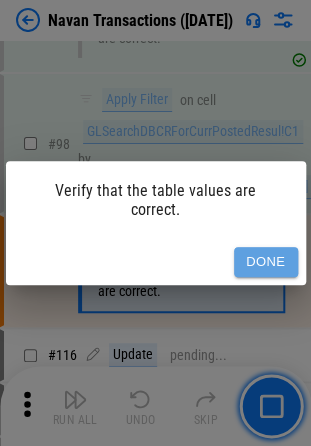 click on "Done" at bounding box center (266, 262) 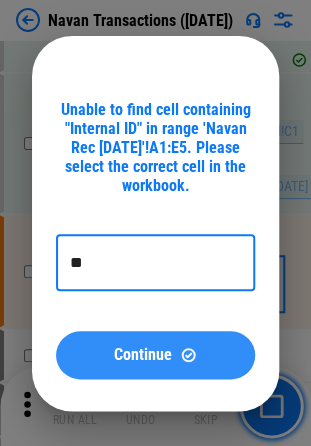 type on "**" 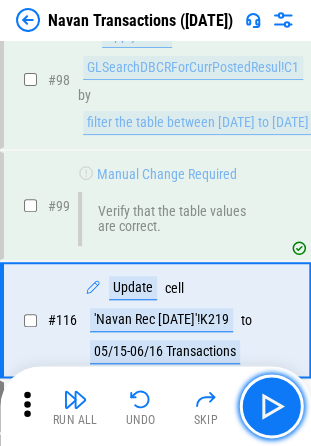 scroll, scrollTop: 4655, scrollLeft: 0, axis: vertical 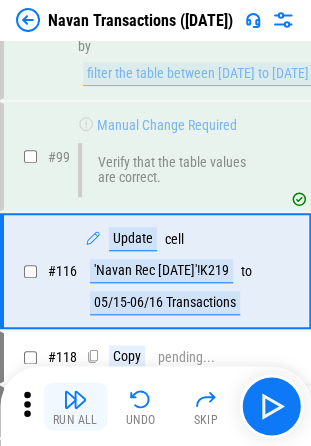 click at bounding box center [75, 399] 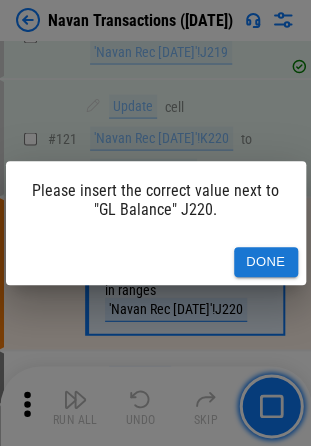click on "Done" at bounding box center [266, 262] 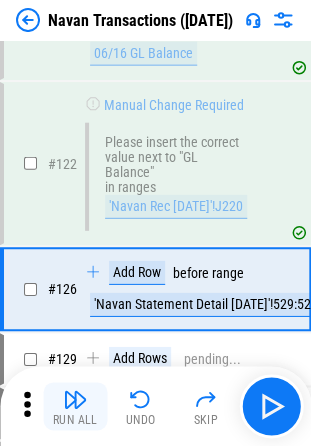 click at bounding box center [75, 399] 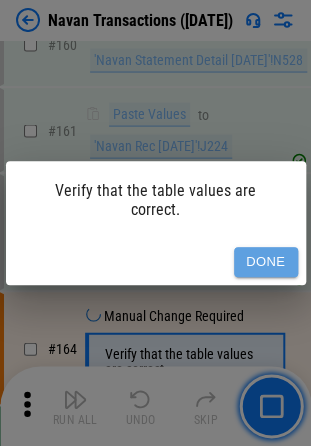 click on "Done" at bounding box center [266, 262] 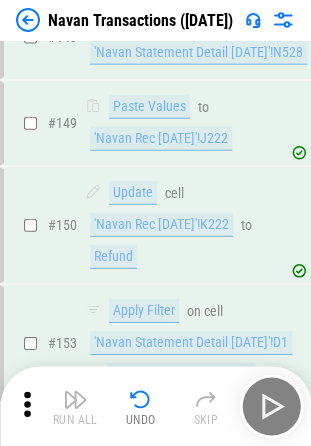 scroll, scrollTop: 6140, scrollLeft: 0, axis: vertical 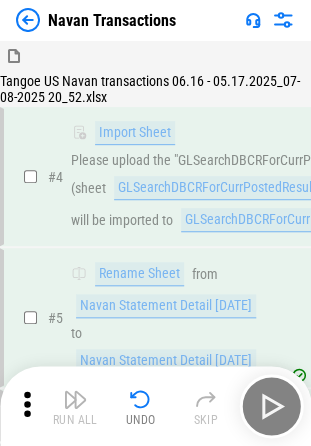 click at bounding box center (28, 20) 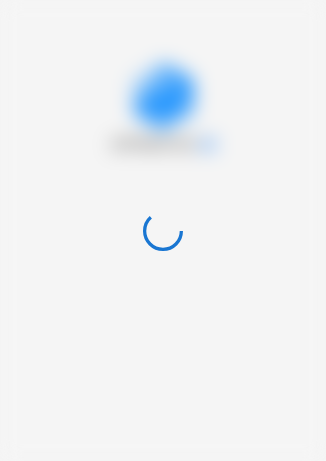 click at bounding box center [163, 230] 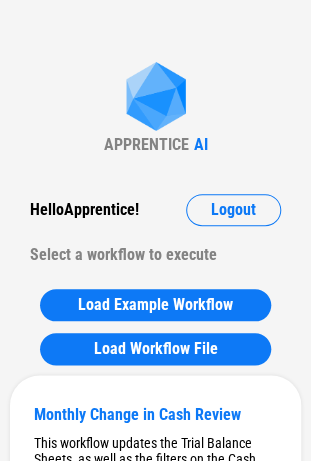 scroll, scrollTop: 9630, scrollLeft: 0, axis: vertical 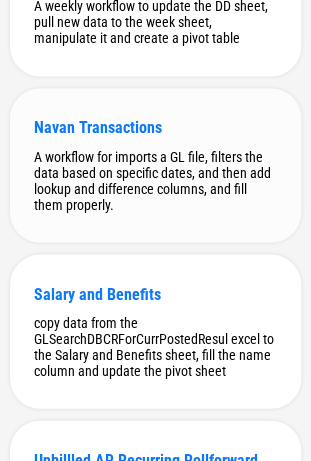click on "A workflow for imports a GL file, filters the data based on specific dates, and then add lookup and difference columns, and fill them properly." at bounding box center (155, 180) 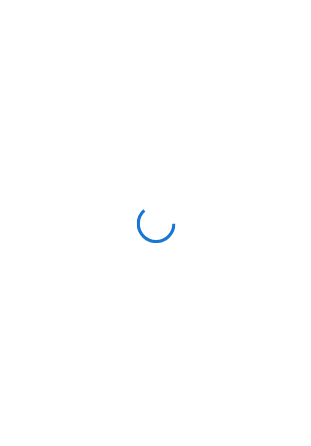 scroll, scrollTop: 0, scrollLeft: 0, axis: both 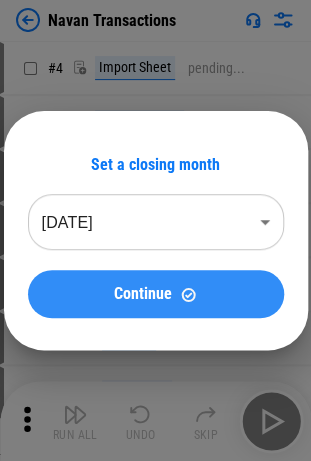 click on "Continue" at bounding box center [156, 294] 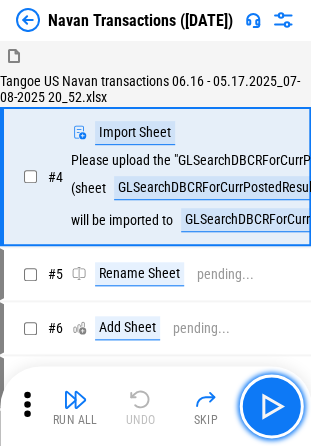 click at bounding box center [271, 406] 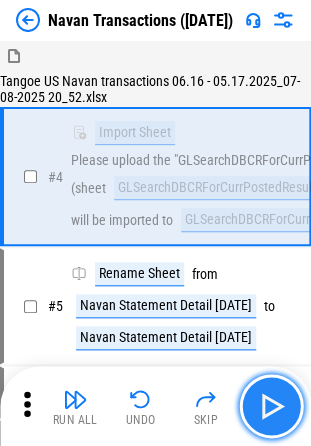 click at bounding box center (271, 406) 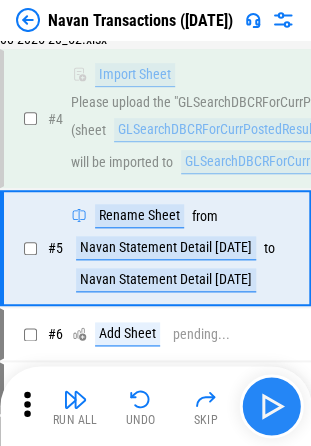 scroll, scrollTop: 82, scrollLeft: 0, axis: vertical 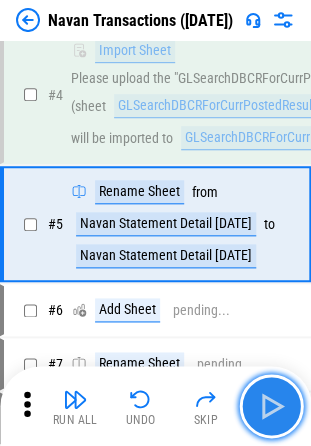click at bounding box center [271, 406] 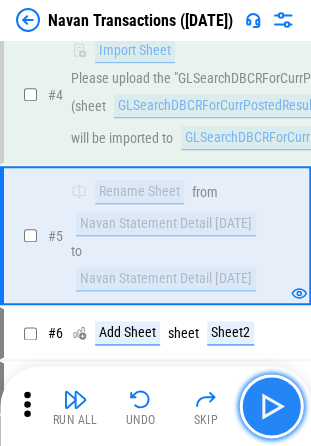 click at bounding box center (271, 406) 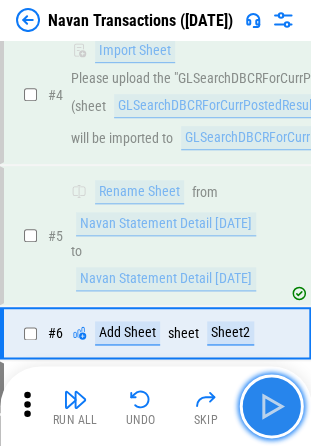 click at bounding box center (271, 406) 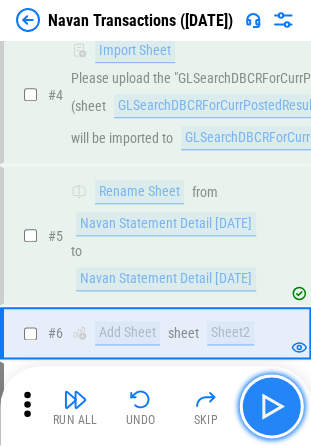 click at bounding box center (271, 406) 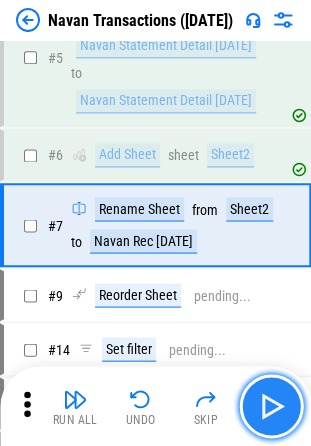 click at bounding box center [271, 406] 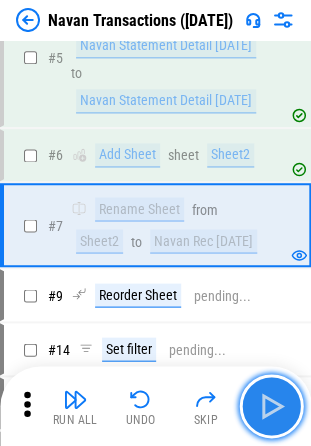 click at bounding box center [271, 406] 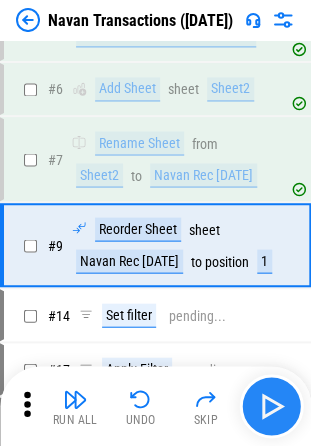 scroll, scrollTop: 393, scrollLeft: 0, axis: vertical 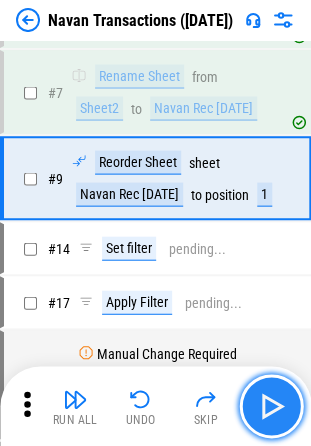 click at bounding box center (271, 406) 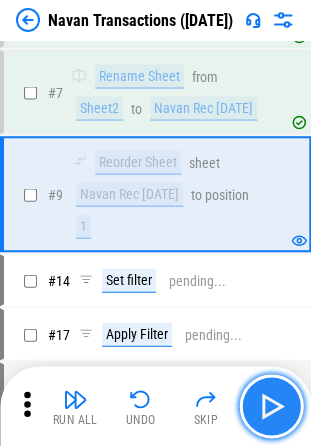 click at bounding box center [271, 406] 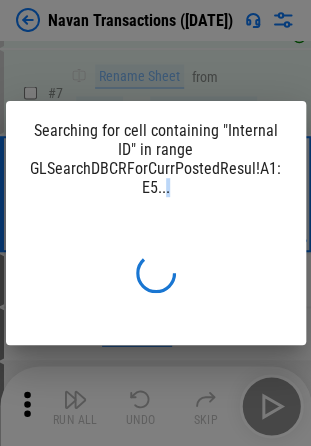 click on "Searching for cell containing "Internal ID" in range GLSearchDBCRForCurrPostedResul!A1:E5..." at bounding box center [155, 223] 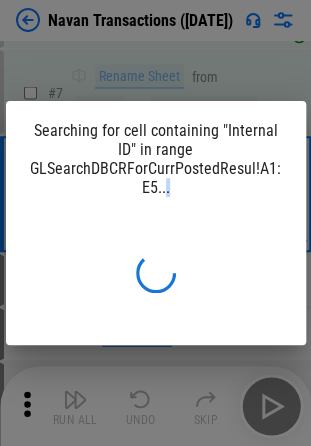click at bounding box center (156, 273) 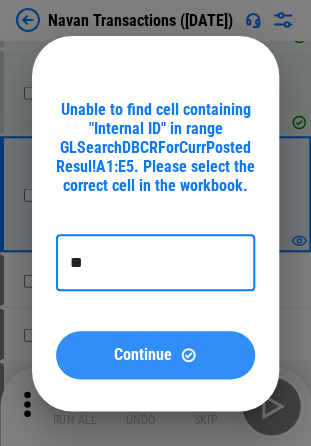 type on "**" 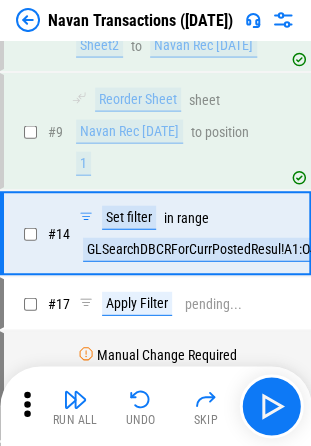 scroll, scrollTop: 494, scrollLeft: 0, axis: vertical 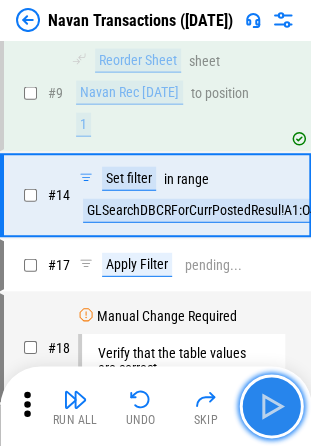 click at bounding box center (271, 406) 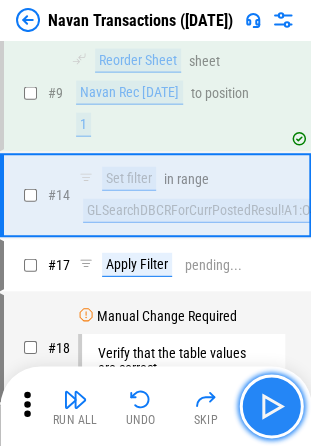 click at bounding box center [271, 406] 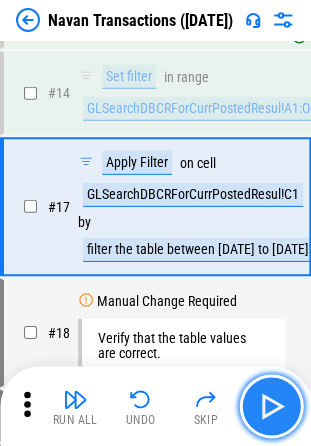 click at bounding box center [271, 406] 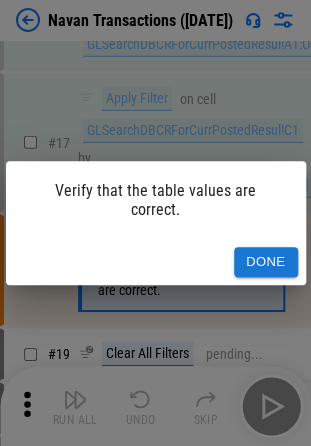 scroll, scrollTop: 711, scrollLeft: 0, axis: vertical 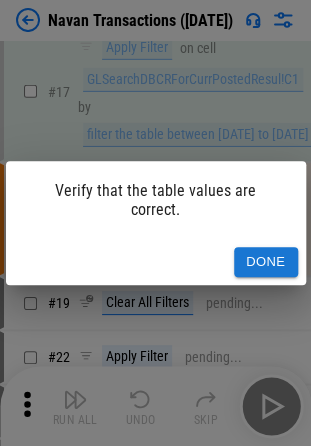 drag, startPoint x: 246, startPoint y: 272, endPoint x: 246, endPoint y: 260, distance: 12 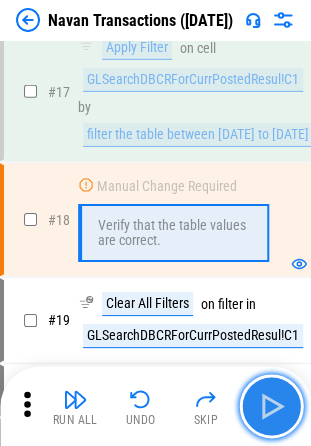 click at bounding box center [271, 406] 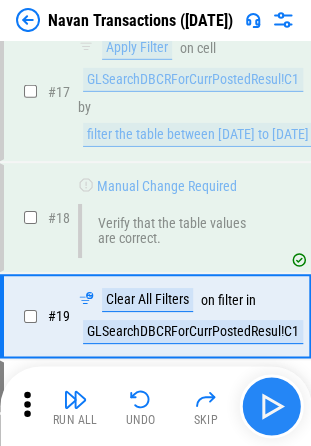 scroll, scrollTop: 808, scrollLeft: 0, axis: vertical 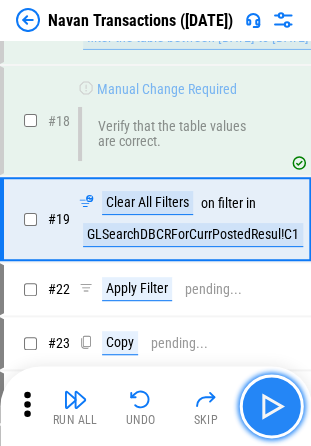 click at bounding box center [271, 406] 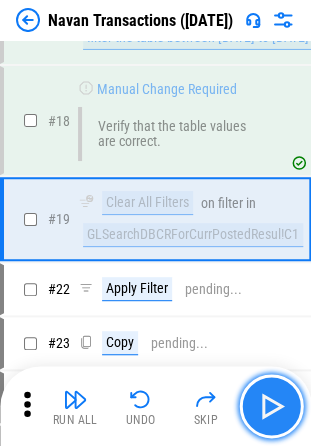 click at bounding box center [271, 406] 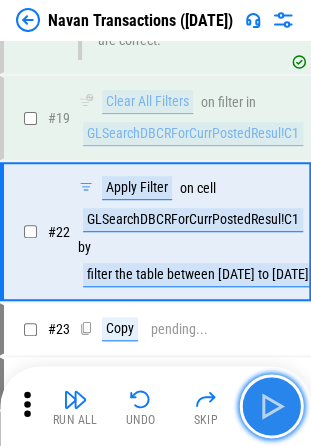click at bounding box center [271, 406] 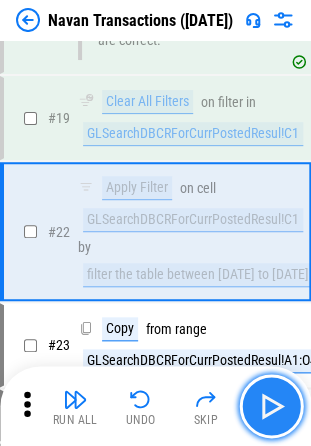 click at bounding box center (271, 406) 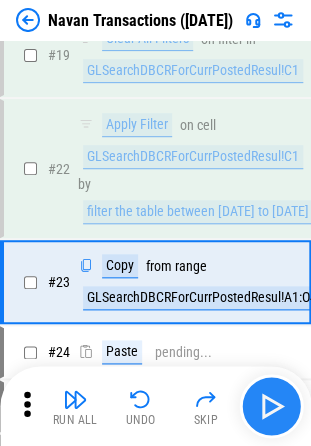 scroll, scrollTop: 1010, scrollLeft: 0, axis: vertical 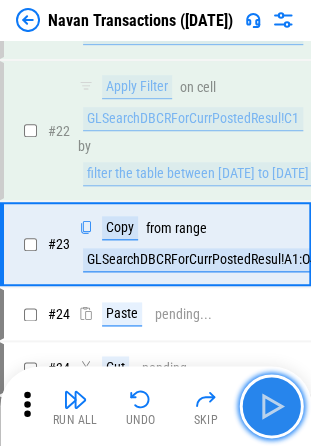 click at bounding box center [271, 406] 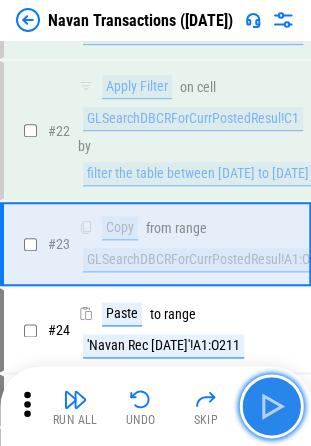 click at bounding box center [271, 406] 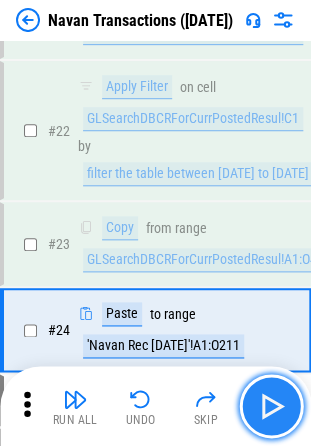 click at bounding box center (271, 406) 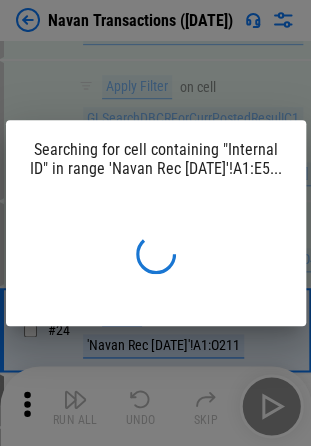 click on "Searching for cell containing "Internal ID" in range 'Navan Rec 06.30.25'!A1:E5..." at bounding box center [155, 223] 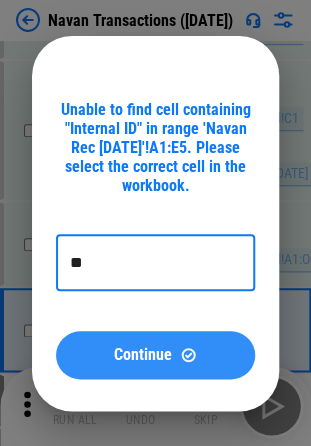 type on "**" 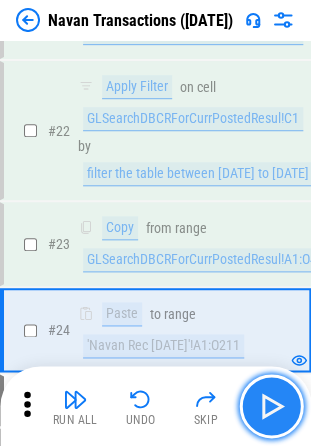 click at bounding box center [271, 406] 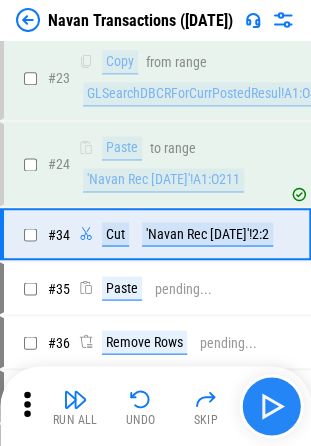scroll, scrollTop: 1181, scrollLeft: 0, axis: vertical 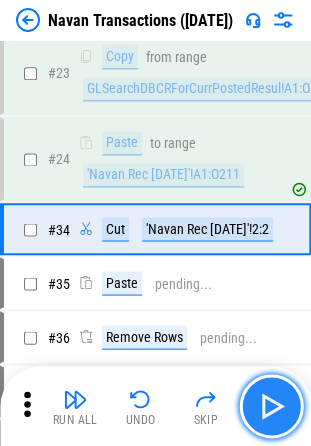 click at bounding box center [271, 406] 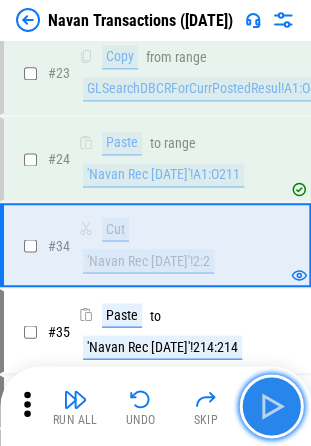 click at bounding box center (271, 406) 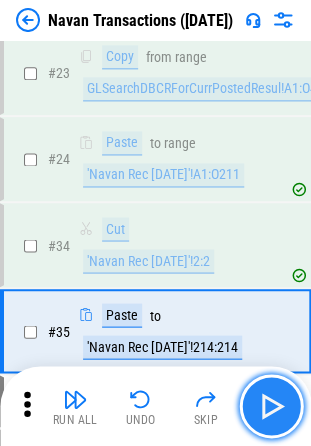 click at bounding box center (271, 406) 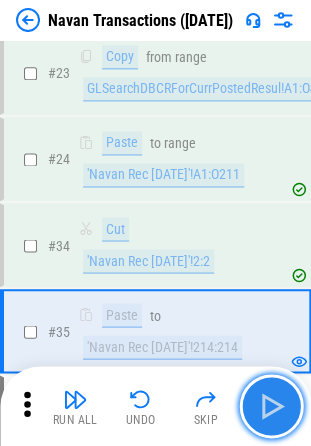 click at bounding box center (271, 406) 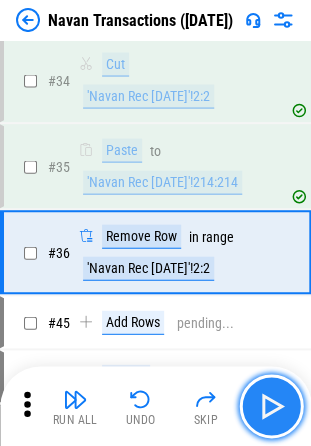 scroll, scrollTop: 1352, scrollLeft: 0, axis: vertical 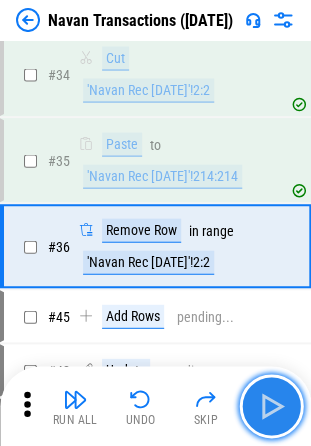 click at bounding box center (271, 406) 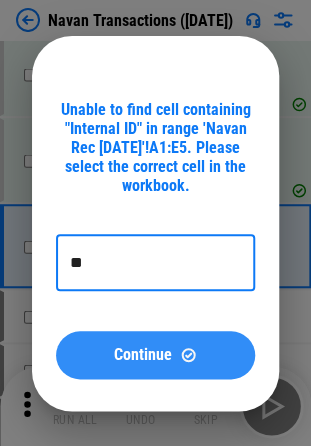 type on "**" 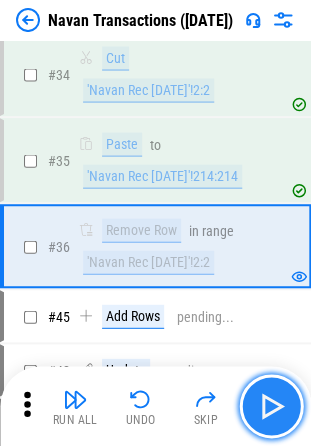 click at bounding box center (271, 406) 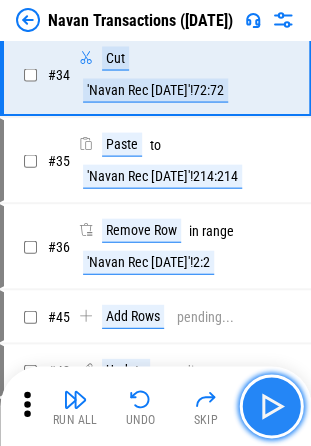 click at bounding box center (271, 406) 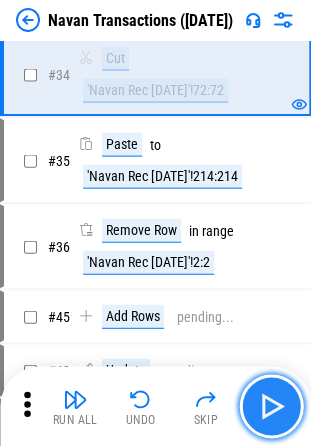 click at bounding box center [271, 406] 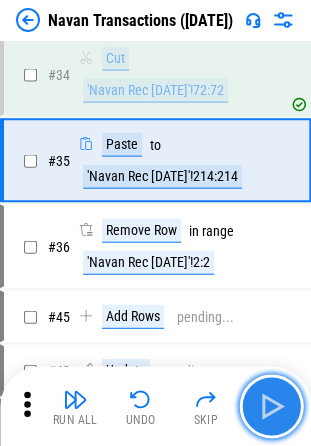 click at bounding box center (271, 406) 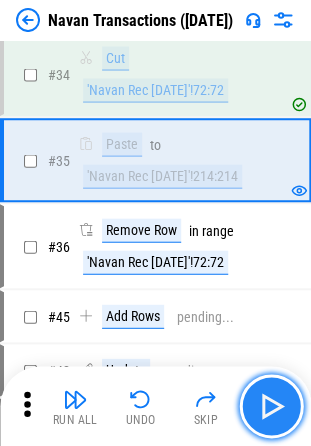 click at bounding box center (271, 406) 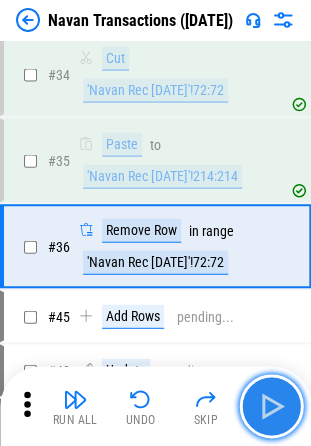 click at bounding box center [271, 406] 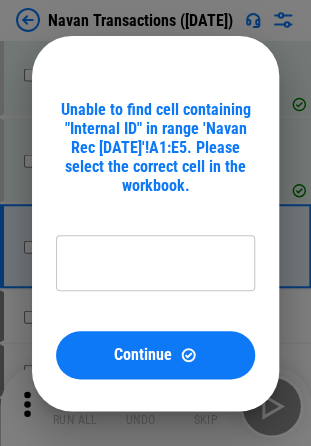 click on "Unable to find cell containing "Internal ID" in range 'Navan Rec 06.30.25'!A1:E5. Please select the correct cell in the workbook. ​ Continue" at bounding box center (155, 223) 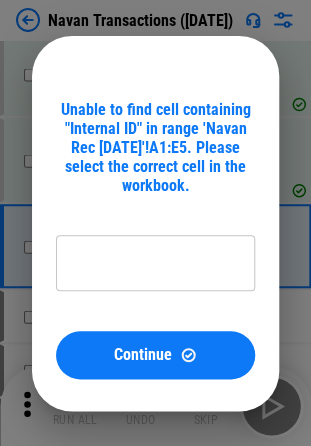 click on "Unable to find cell containing "Internal ID" in range 'Navan Rec 06.30.25'!A1:E5. Please select the correct cell in the workbook. ​ Continue" at bounding box center [155, 239] 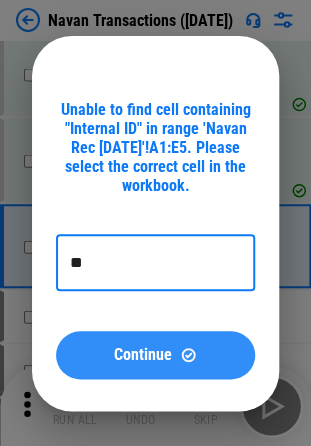 type on "**" 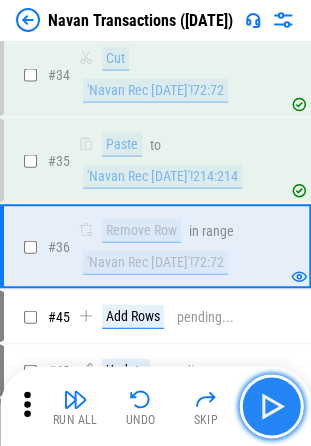 click at bounding box center (271, 406) 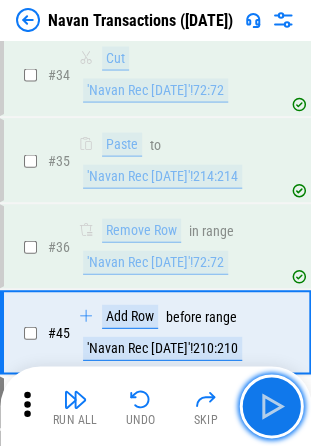 click at bounding box center [271, 406] 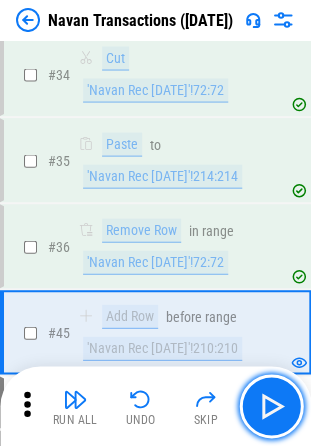 click at bounding box center (271, 406) 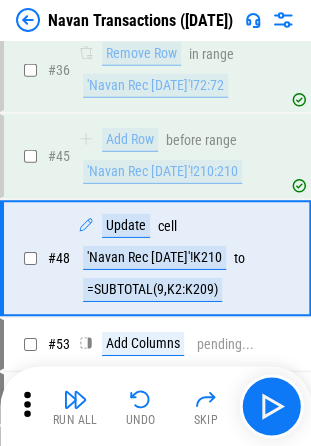 scroll, scrollTop: 1538, scrollLeft: 0, axis: vertical 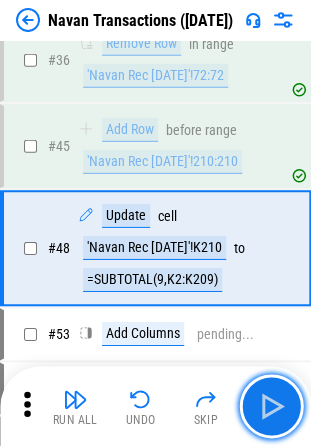 click at bounding box center [271, 406] 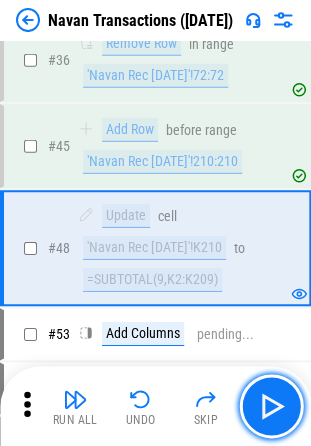 click at bounding box center [271, 406] 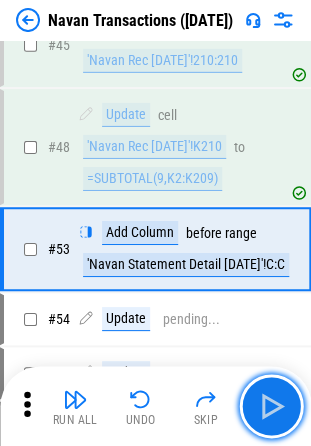 click at bounding box center (271, 406) 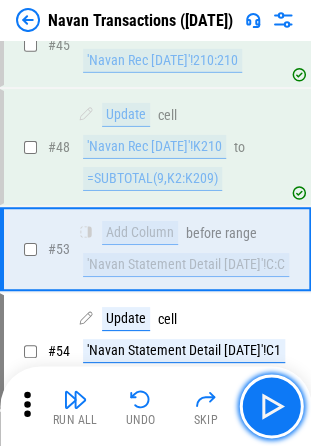click at bounding box center (271, 406) 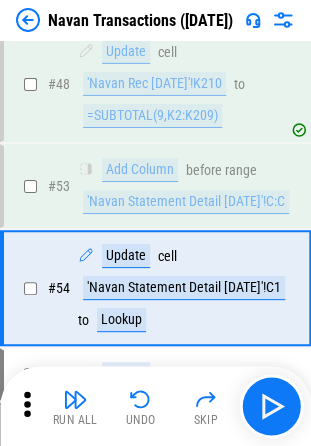 scroll, scrollTop: 1740, scrollLeft: 0, axis: vertical 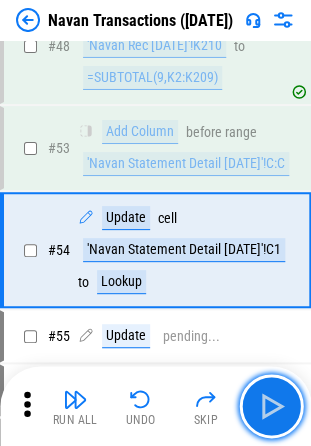 click at bounding box center [271, 406] 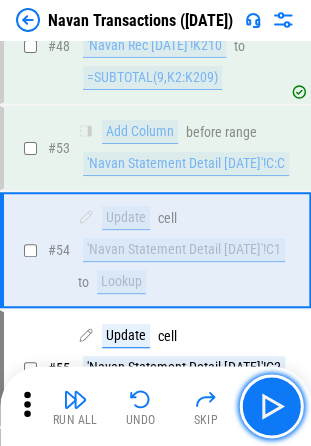 click at bounding box center (271, 406) 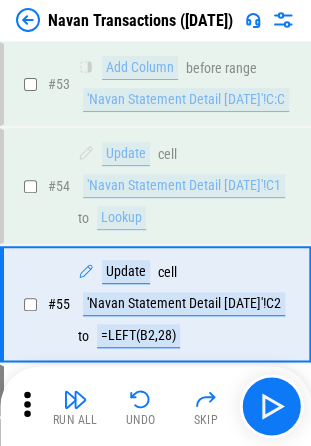scroll, scrollTop: 1857, scrollLeft: 0, axis: vertical 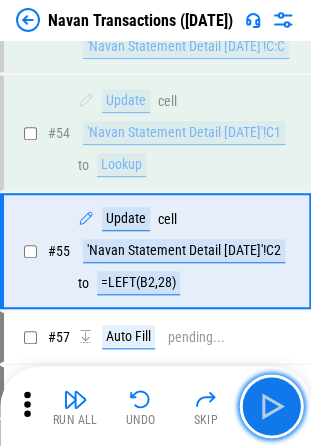 click at bounding box center (271, 406) 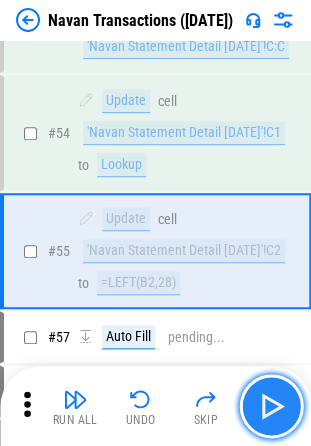 click at bounding box center (271, 406) 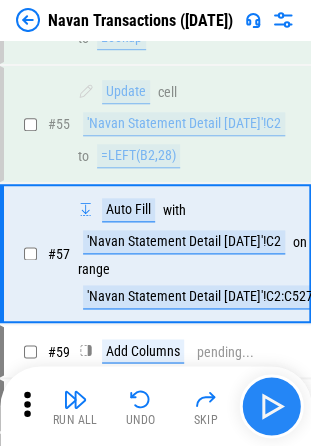 scroll, scrollTop: 1986, scrollLeft: 0, axis: vertical 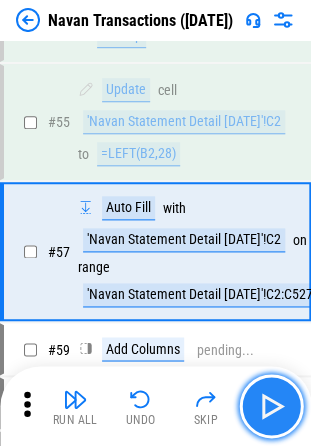 click at bounding box center [271, 406] 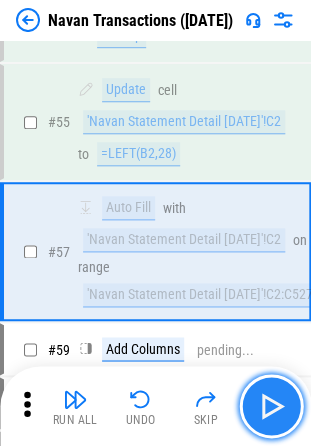 click at bounding box center [271, 406] 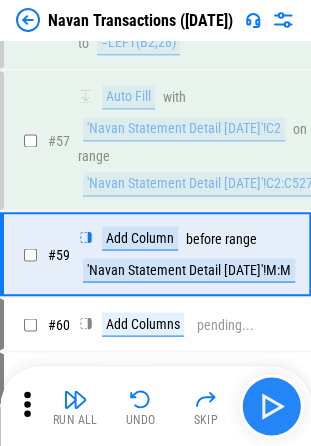 scroll, scrollTop: 2098, scrollLeft: 0, axis: vertical 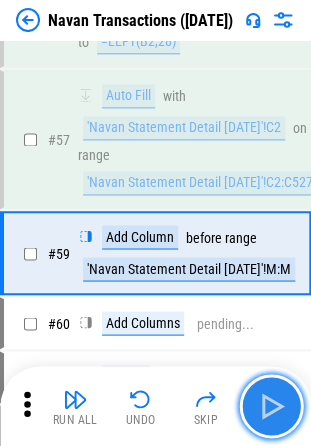 click at bounding box center (271, 406) 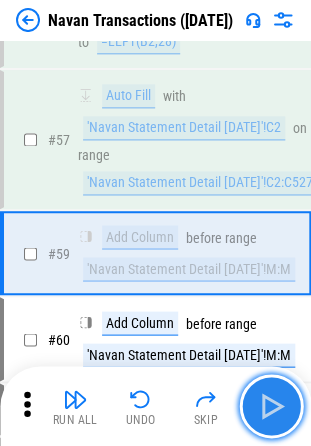 click at bounding box center (271, 406) 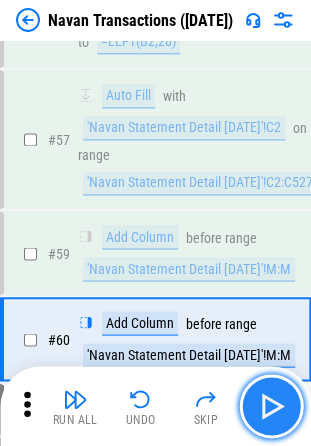 click at bounding box center (271, 406) 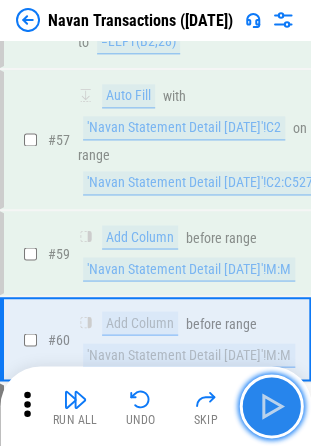 click at bounding box center [271, 406] 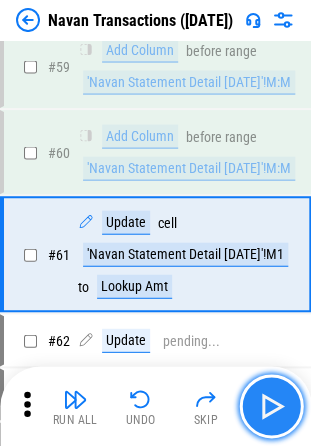 click at bounding box center (271, 406) 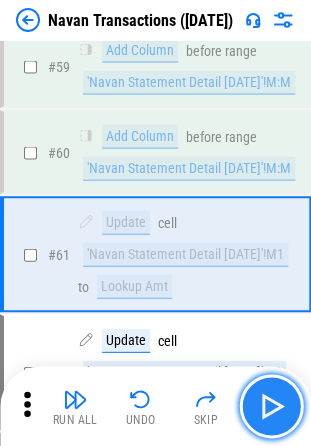 click at bounding box center [271, 406] 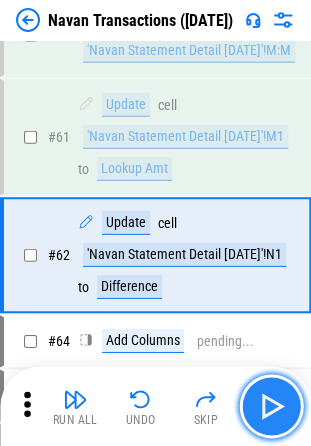 click at bounding box center [271, 406] 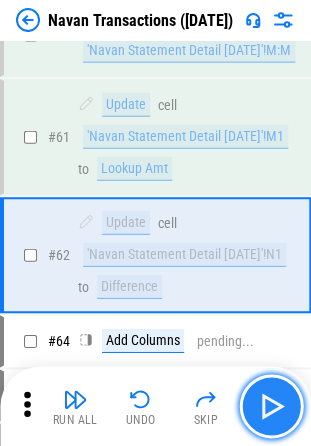 click at bounding box center [271, 406] 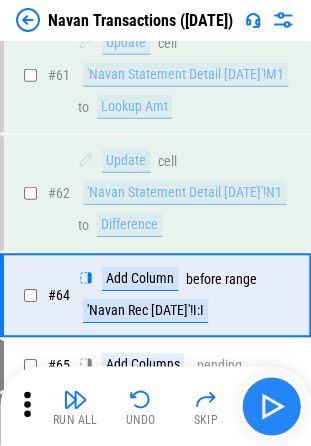 scroll, scrollTop: 2503, scrollLeft: 0, axis: vertical 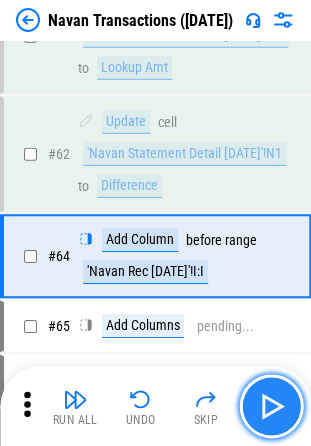 click at bounding box center (271, 406) 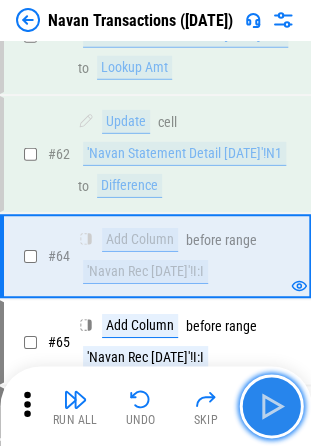 click at bounding box center [271, 406] 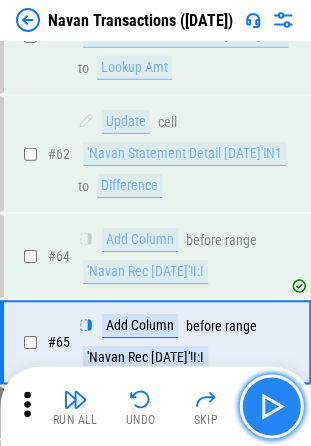 click at bounding box center [271, 406] 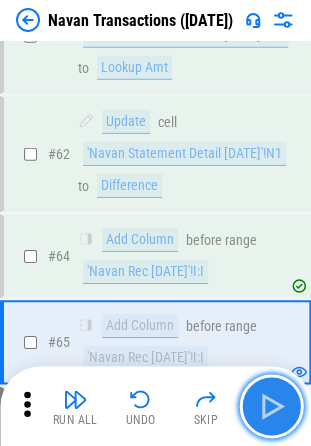 click at bounding box center [271, 406] 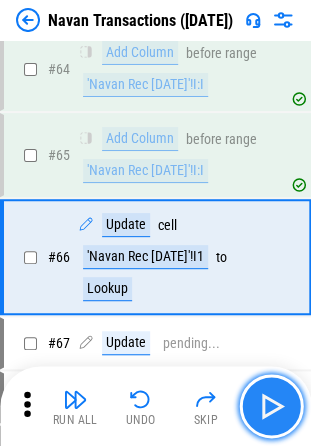 click at bounding box center (271, 406) 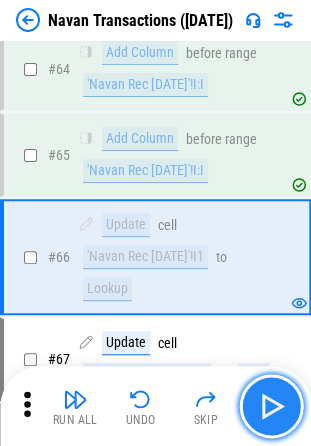 click at bounding box center [271, 406] 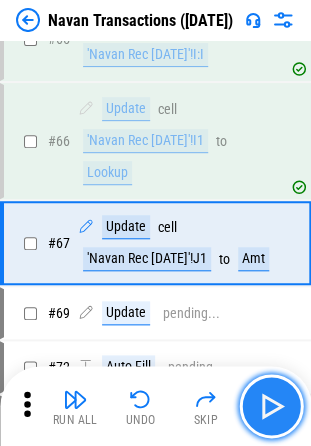 click at bounding box center [271, 406] 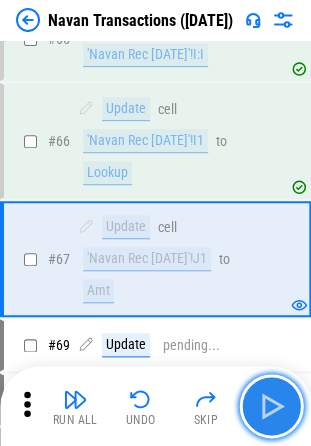 click at bounding box center [271, 406] 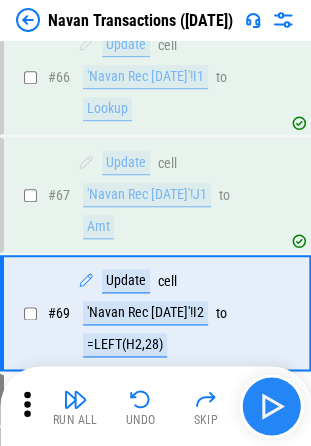 scroll, scrollTop: 2924, scrollLeft: 0, axis: vertical 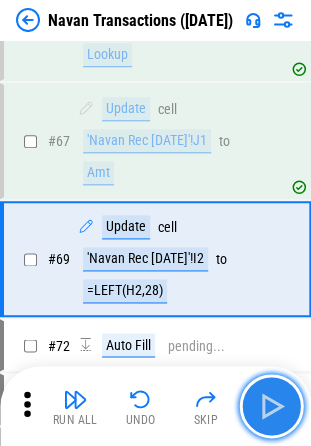 click at bounding box center [271, 406] 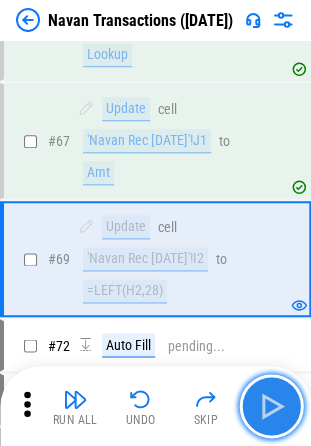 click at bounding box center (271, 406) 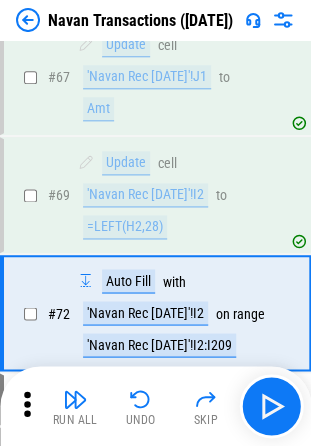 scroll, scrollTop: 3040, scrollLeft: 0, axis: vertical 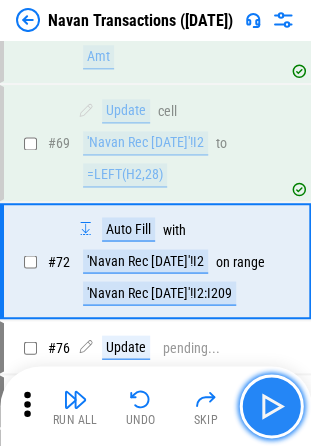 click at bounding box center (271, 406) 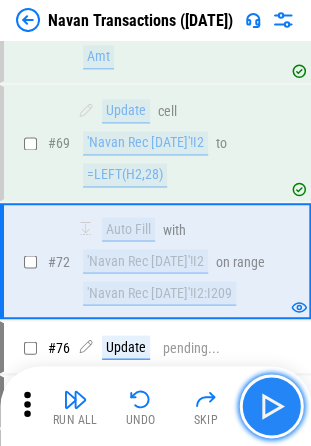 click at bounding box center [271, 406] 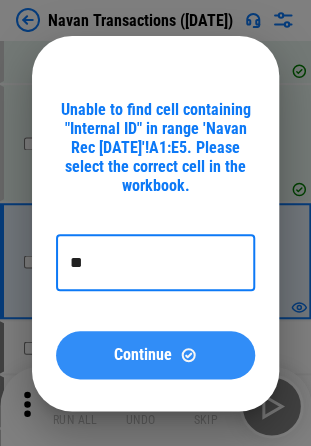 type on "**" 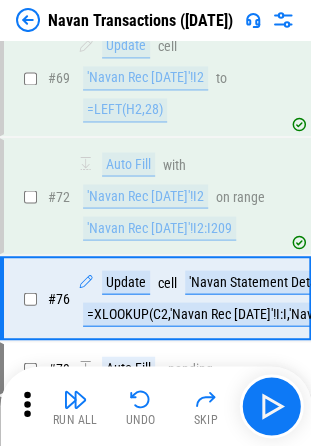scroll, scrollTop: 3165, scrollLeft: 0, axis: vertical 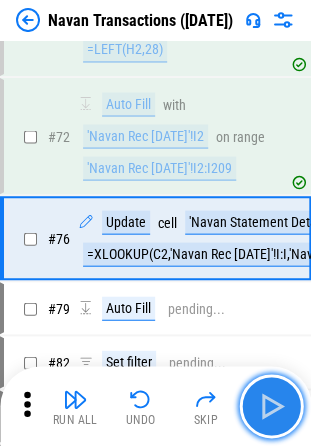 click at bounding box center [271, 406] 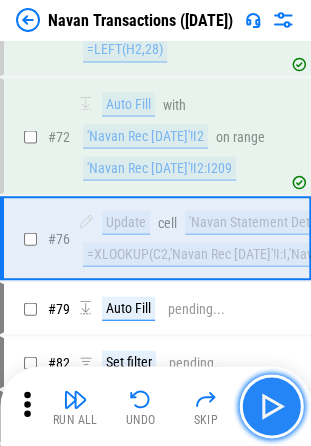 click at bounding box center (271, 406) 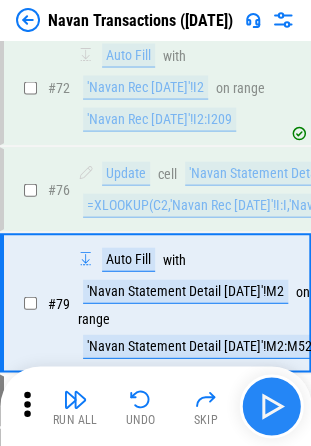 scroll, scrollTop: 3278, scrollLeft: 0, axis: vertical 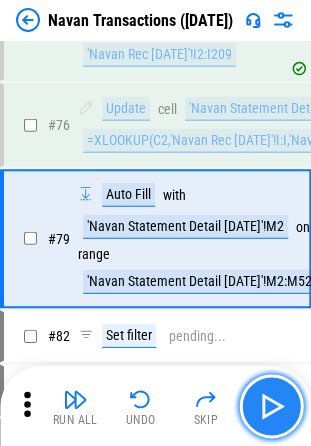 click at bounding box center (271, 406) 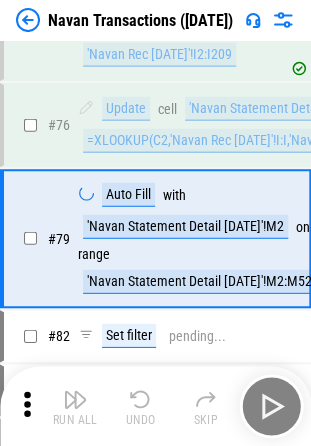 click on "Run All Undo Skip" at bounding box center [157, 406] 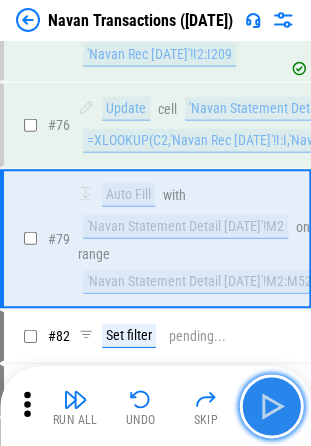 click at bounding box center (271, 406) 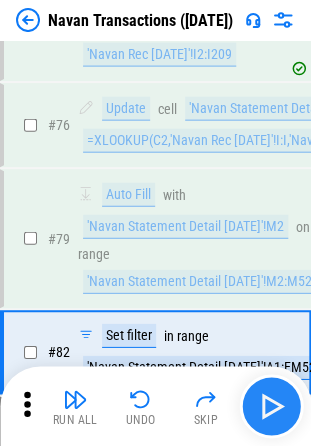 scroll, scrollTop: 3390, scrollLeft: 0, axis: vertical 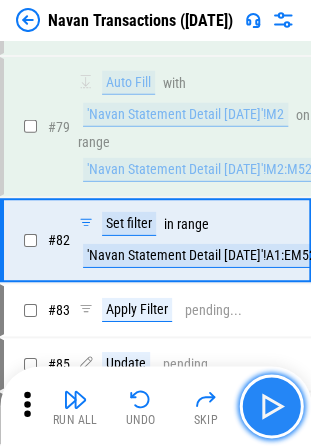 click at bounding box center (271, 406) 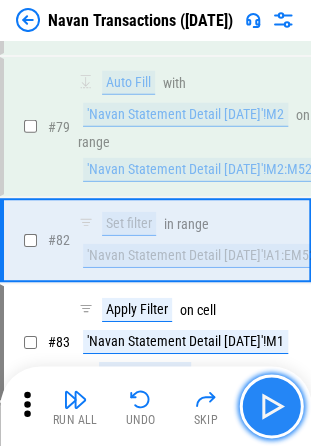 click at bounding box center (271, 406) 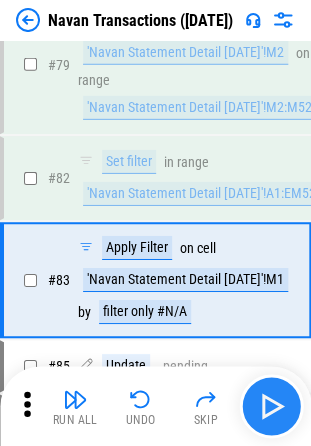 scroll, scrollTop: 3491, scrollLeft: 0, axis: vertical 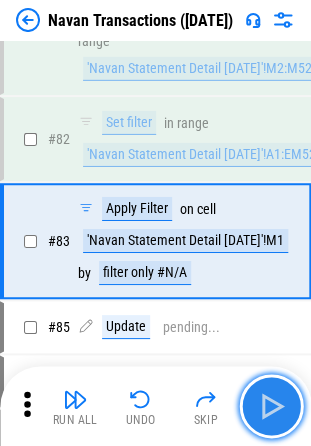 click at bounding box center [271, 406] 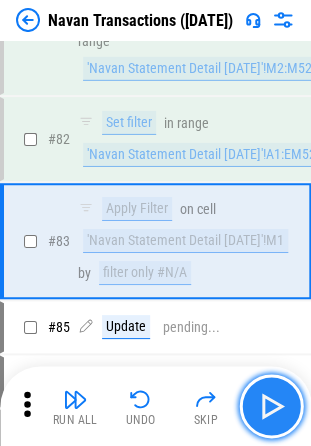 click at bounding box center [271, 406] 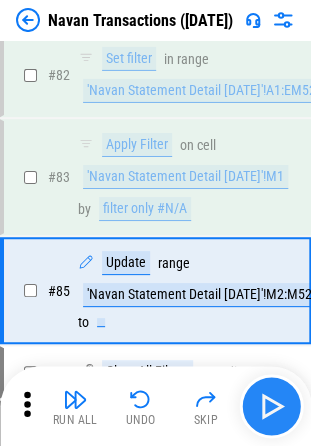 scroll, scrollTop: 3604, scrollLeft: 0, axis: vertical 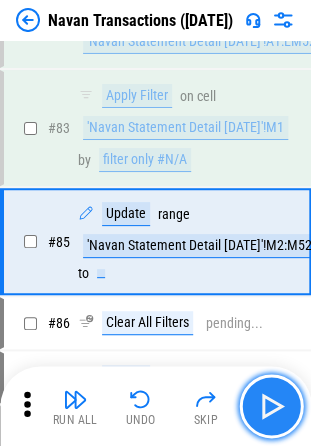 click at bounding box center [271, 406] 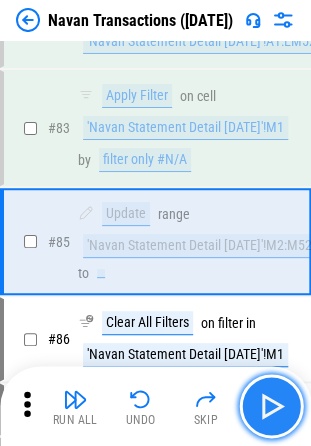 click at bounding box center (271, 406) 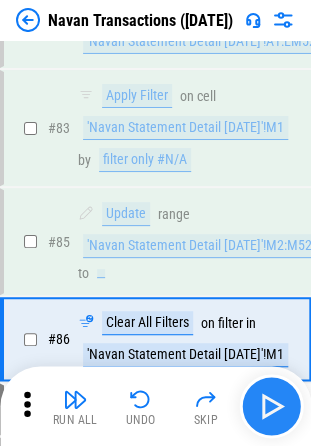 scroll, scrollTop: 3701, scrollLeft: 0, axis: vertical 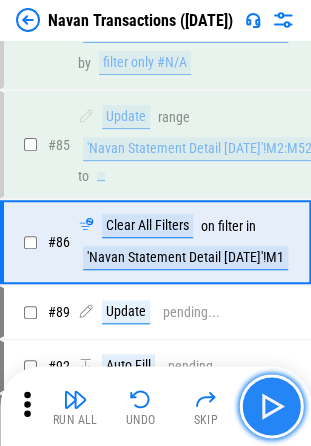 click at bounding box center (271, 406) 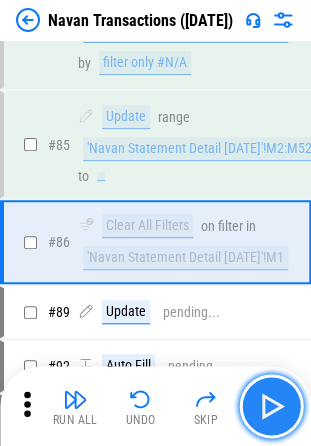 click at bounding box center [271, 406] 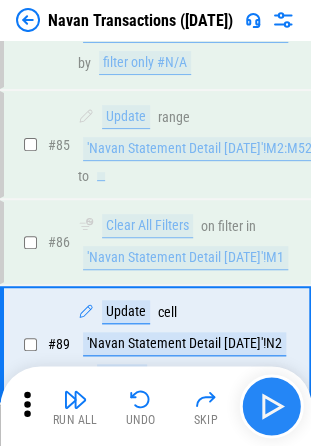 scroll, scrollTop: 3802, scrollLeft: 0, axis: vertical 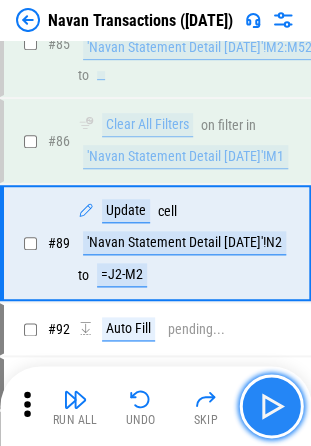 click at bounding box center [271, 406] 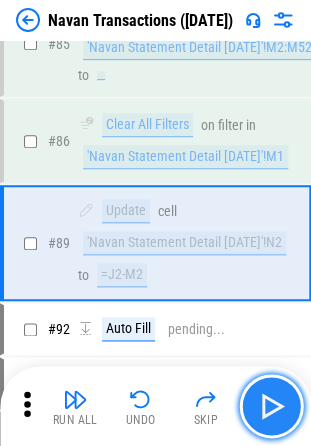 click at bounding box center (271, 406) 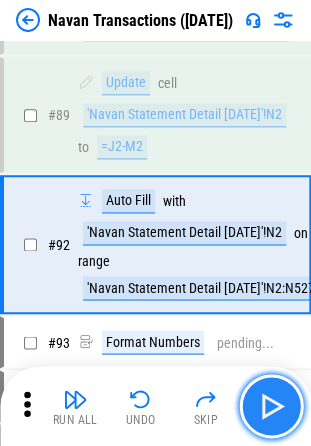 click at bounding box center [271, 406] 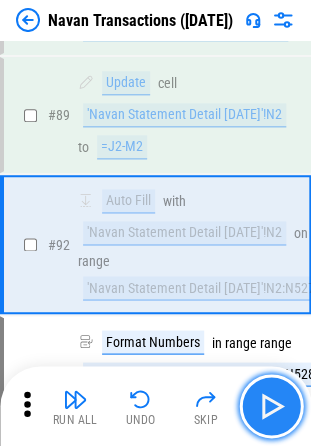 click at bounding box center [271, 406] 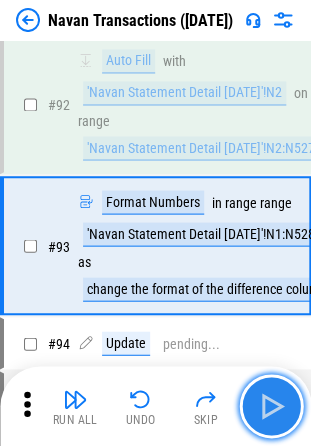 click at bounding box center [271, 406] 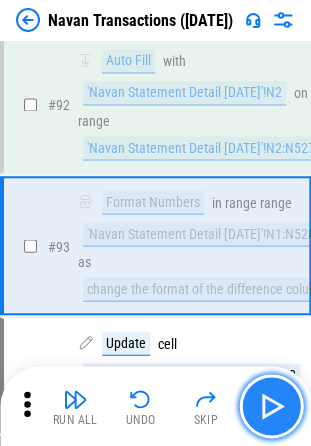 click at bounding box center [271, 406] 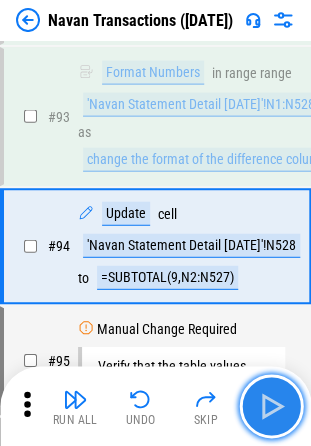 click at bounding box center (271, 406) 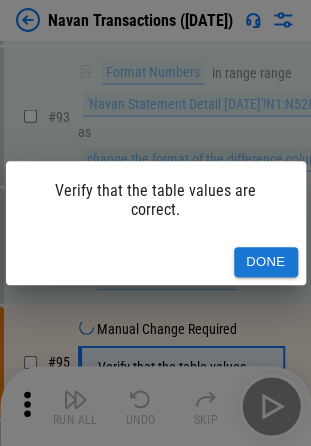 scroll, scrollTop: 4314, scrollLeft: 0, axis: vertical 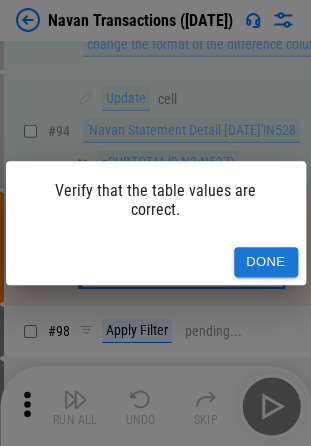 click on "Done" at bounding box center [266, 262] 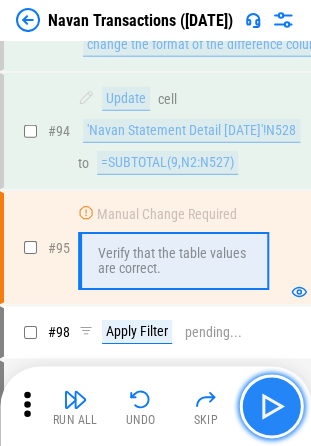 click at bounding box center (271, 406) 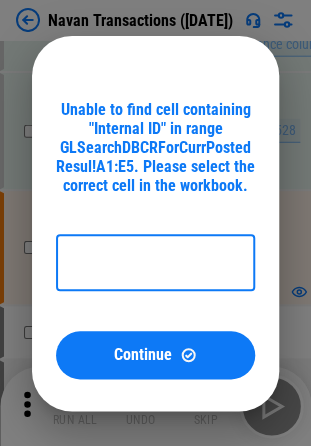 click on "Unable to find cell containing "Internal ID" in range GLSearchDBCRForCurrPostedResul!A1:E5. Please select the correct cell in the workbook. ​ Continue" at bounding box center [155, 223] 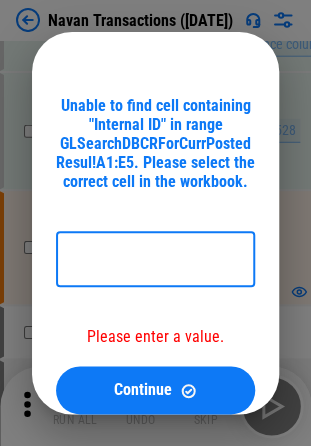 click at bounding box center (155, 259) 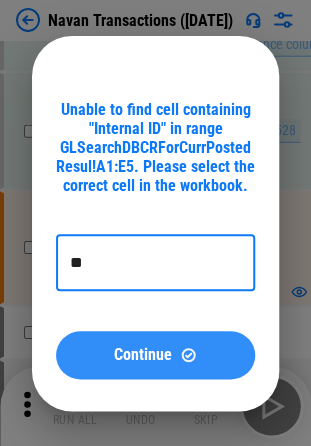 type on "**" 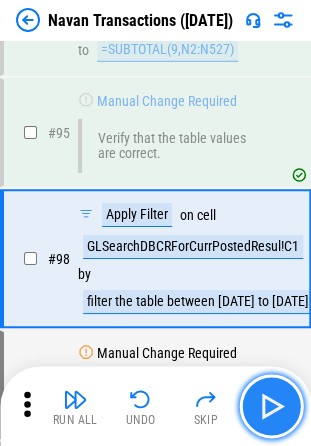 click at bounding box center [271, 406] 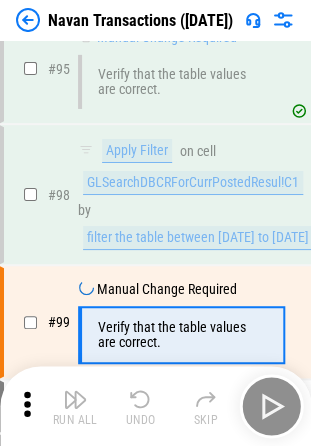 scroll, scrollTop: 4542, scrollLeft: 0, axis: vertical 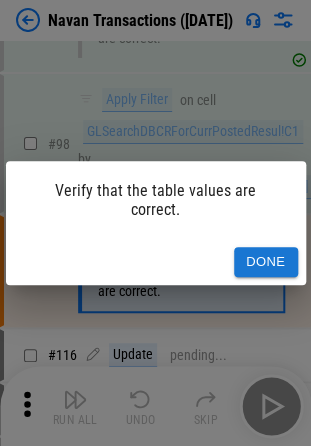 click on "Verify that the table values are correct. Done" at bounding box center [155, 223] 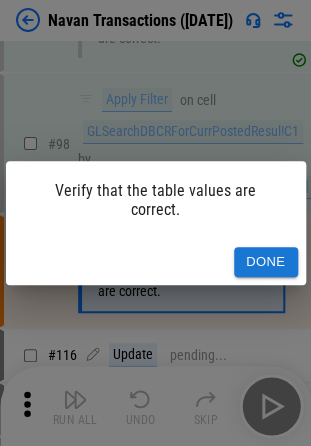 click on "Done" at bounding box center (266, 262) 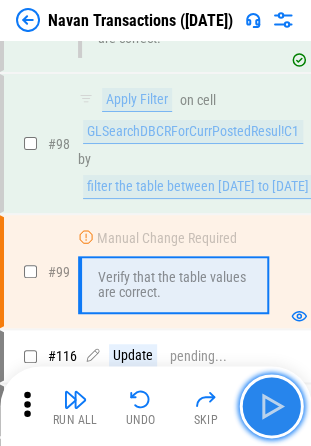 click at bounding box center (271, 406) 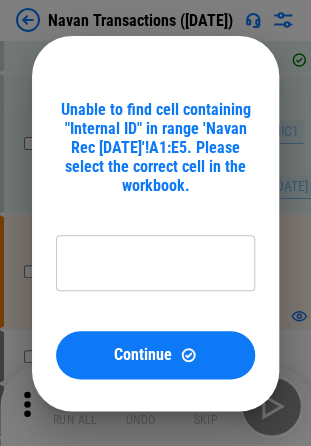 click on "Unable to find cell containing "Internal ID" in range 'Navan Rec 06.30.25'!A1:E5. Please select the correct cell in the workbook. ​ Continue" at bounding box center [155, 223] 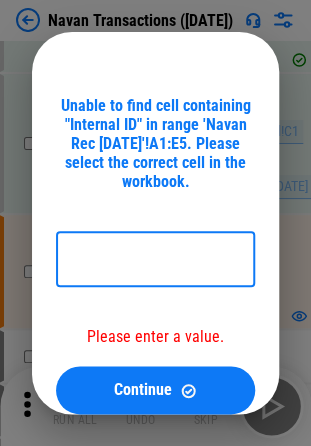 click at bounding box center (155, 259) 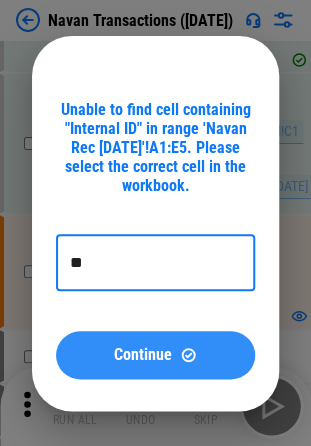 type on "**" 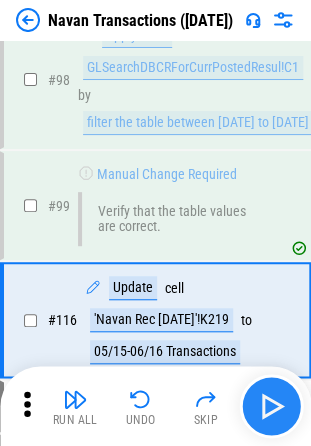 scroll, scrollTop: 4655, scrollLeft: 0, axis: vertical 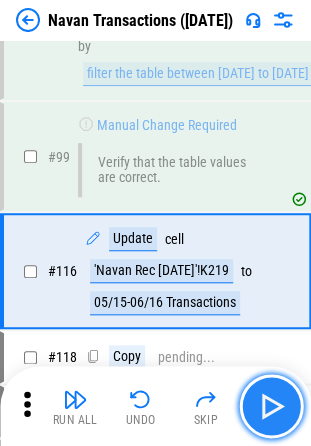 click at bounding box center [271, 406] 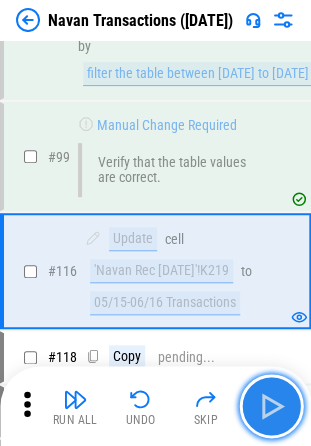 click at bounding box center [271, 406] 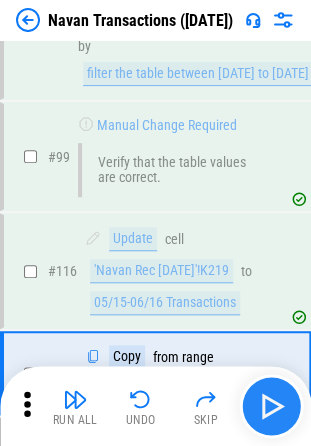 scroll, scrollTop: 4756, scrollLeft: 0, axis: vertical 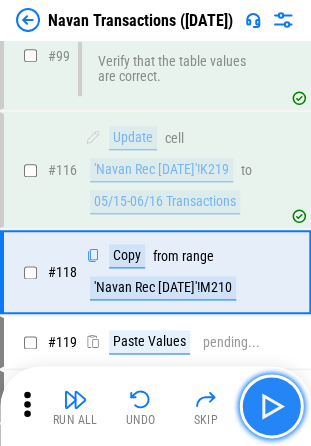 click at bounding box center [271, 406] 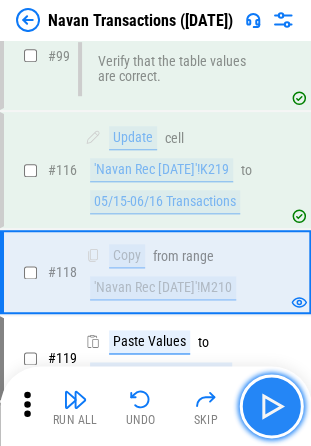 click at bounding box center [271, 406] 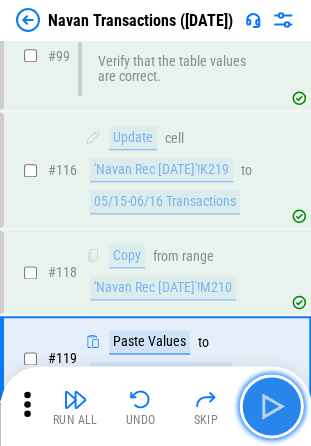 click at bounding box center [271, 406] 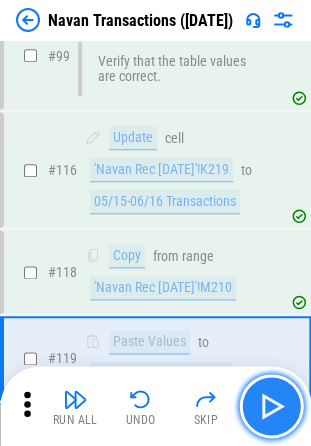 click at bounding box center (271, 406) 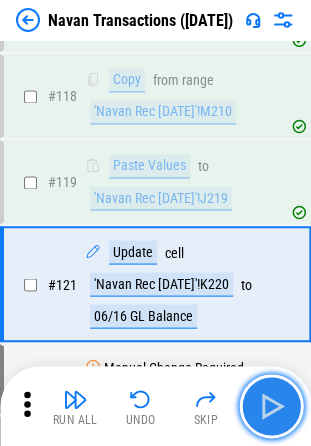 click at bounding box center [271, 406] 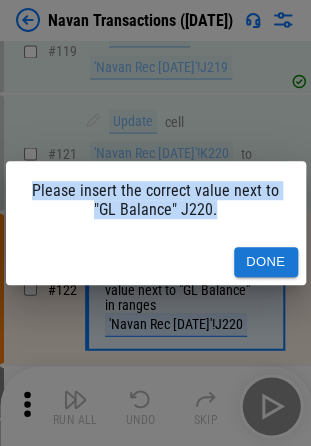 click on "Please insert the correct value next to "GL Balance"
J220. Done" at bounding box center [155, 223] 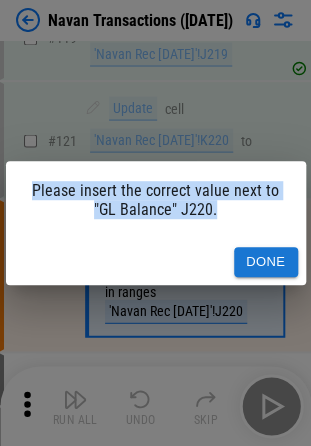 scroll, scrollTop: 5078, scrollLeft: 0, axis: vertical 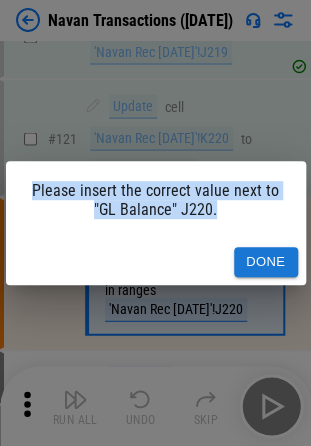 click on "Done" at bounding box center [266, 262] 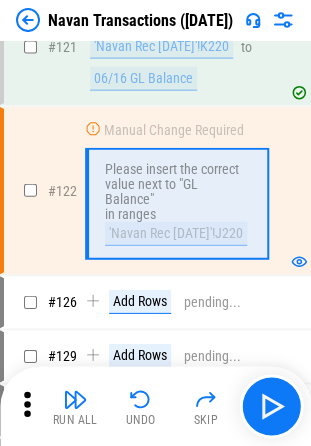 scroll, scrollTop: 5200, scrollLeft: 0, axis: vertical 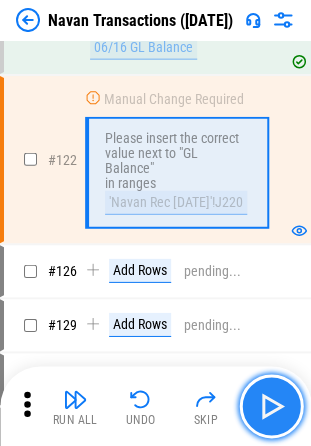click at bounding box center (271, 406) 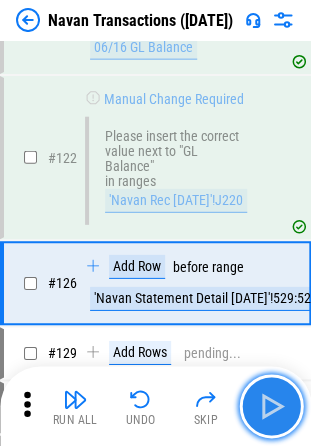 click at bounding box center (271, 406) 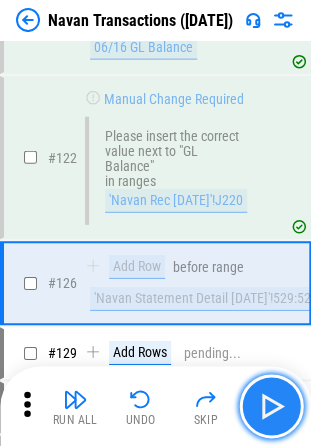 click at bounding box center [271, 406] 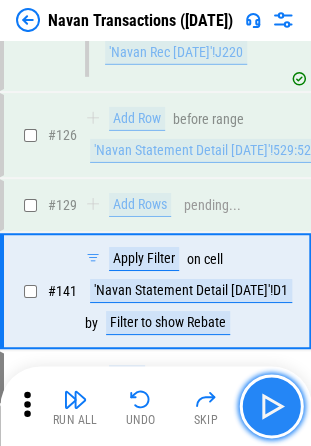 click at bounding box center (271, 406) 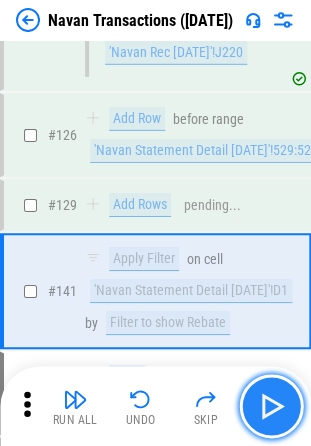 click at bounding box center [271, 406] 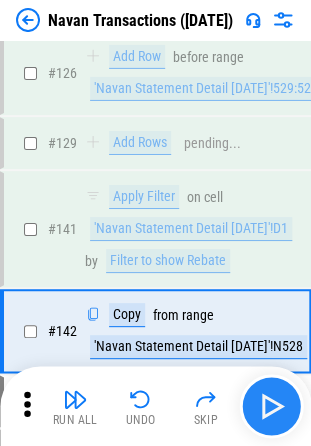 scroll, scrollTop: 5450, scrollLeft: 0, axis: vertical 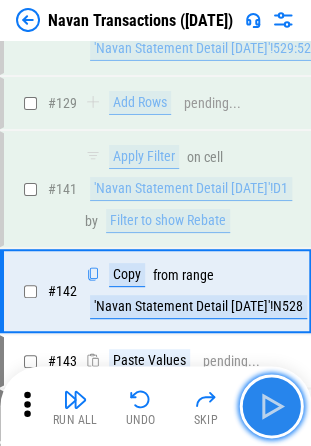 click at bounding box center (271, 406) 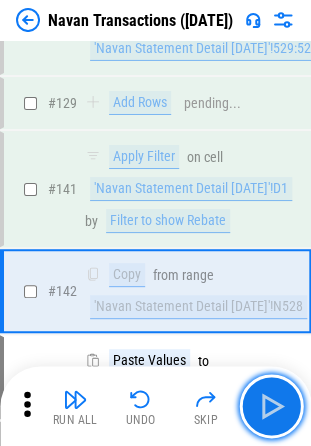 click at bounding box center (271, 406) 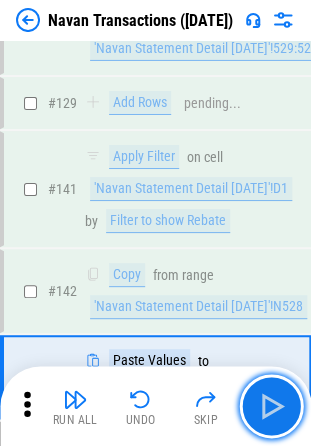 click at bounding box center (271, 406) 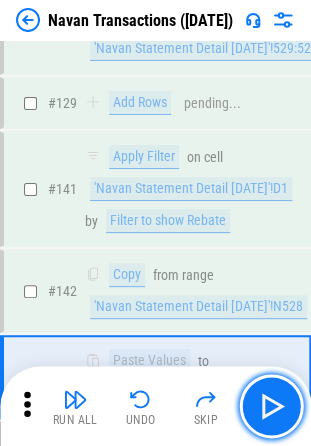 click at bounding box center (271, 406) 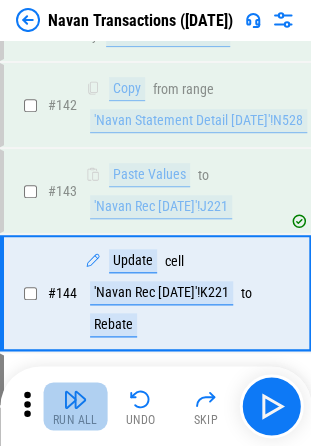 click at bounding box center (75, 399) 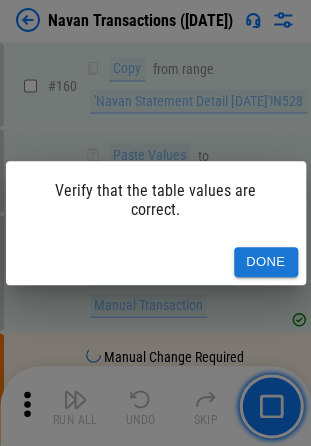 scroll, scrollTop: 6944, scrollLeft: 0, axis: vertical 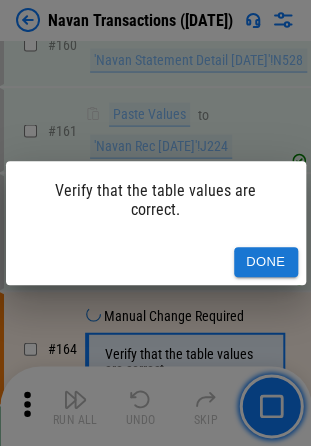 click on "Done" at bounding box center (266, 262) 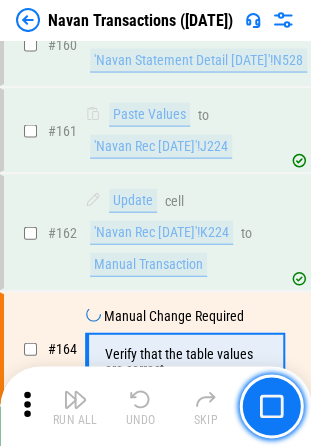 scroll, scrollTop: 6940, scrollLeft: 0, axis: vertical 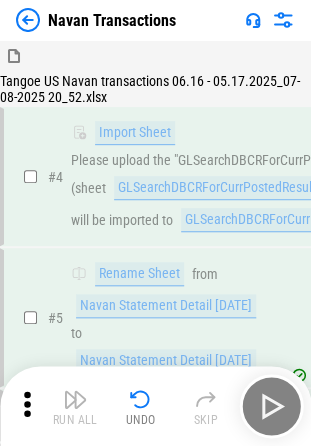 click at bounding box center (28, 20) 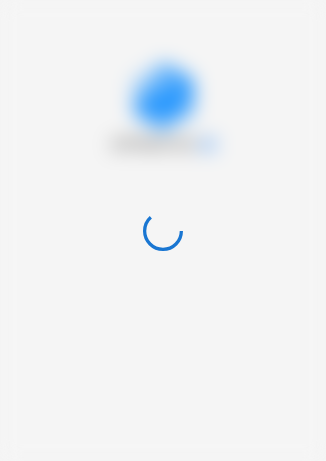 click at bounding box center (163, 230) 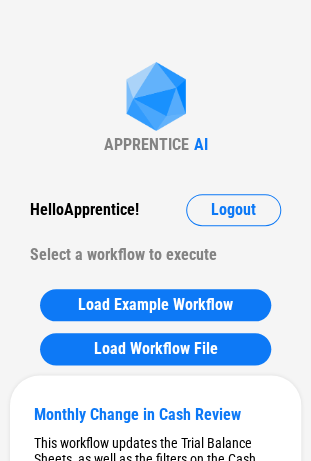 click on "APPRENTICE AI Hello  Apprentice ! Logout Select a workflow to execute Load Example Workflow Load Workflow File Monthly Change in Cash Review This workflow updates the Trial Balance Sheets, as well as the filters on the Cash Transactions Sheet Bank Activity Update Value column numbers, calculate bank accounts full names and filter by reference types Outstanding Checks Import new data, update tables, process GL to 2 decimal digits and refresh pivot table Headcount Reconciliation Report Prepare report for headcount reconciliation by adding new sheet, add new columns, updating them and filter the result Payroll GL Coding This workflow is used to close the payroll month and update the GL coding, including importing data from Headcount Reconciliation Report and update the imported values fields Fiserv Accrual Refresh pivot table and Update Journal Entries dates Amex Accrual Refresh pivot table and Update Journal Entries dates Addbacks Review Update Addbacks and GE Codings for closing month Addbacks Support Hedging" at bounding box center (155, 5654) 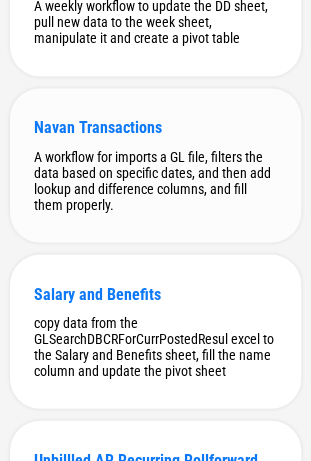 click on "A workflow for imports a GL file, filters the data based on specific dates, and then add lookup and difference columns, and fill them properly." at bounding box center (155, 180) 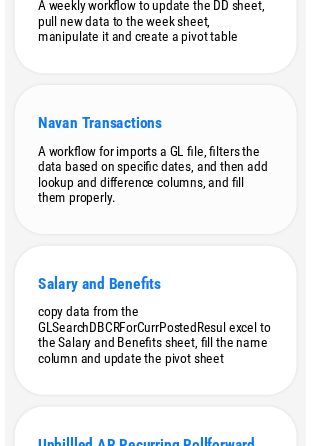 scroll, scrollTop: 0, scrollLeft: 0, axis: both 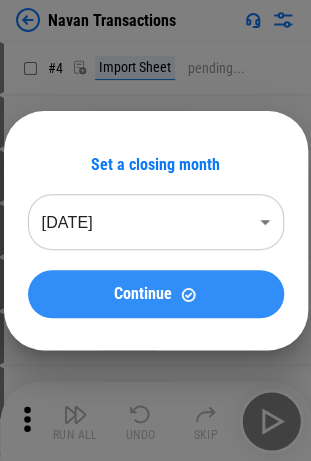 click at bounding box center (188, 294) 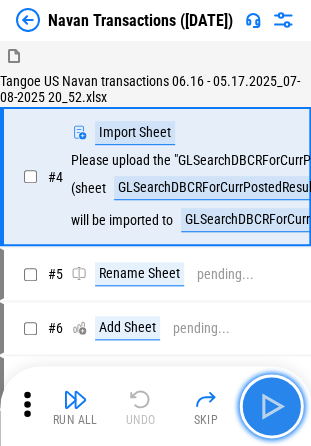 click at bounding box center [271, 406] 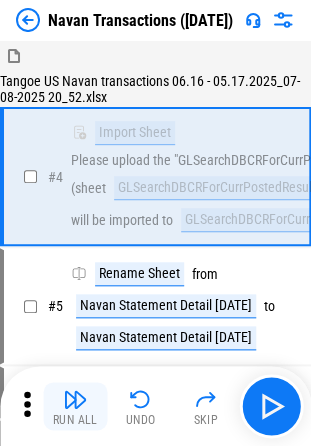 click on "Run All" at bounding box center (75, 406) 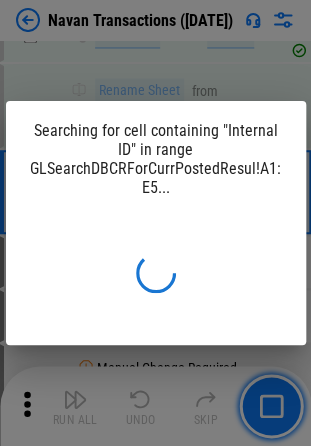 scroll, scrollTop: 393, scrollLeft: 0, axis: vertical 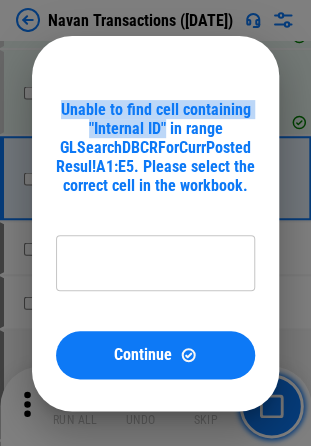 drag, startPoint x: 167, startPoint y: 126, endPoint x: 48, endPoint y: 112, distance: 119.8207 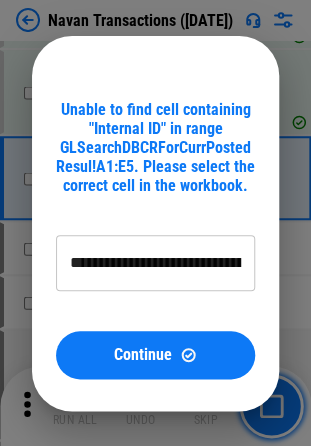 click on "**********" at bounding box center [155, 263] 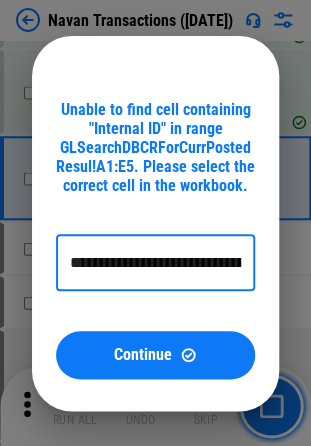 click on "**********" at bounding box center [155, 263] 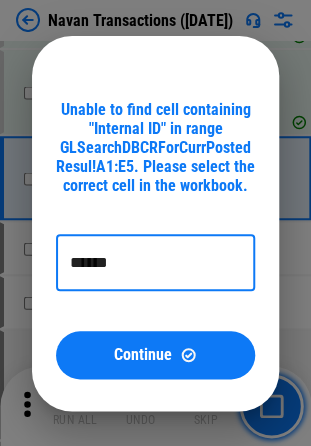 drag, startPoint x: 133, startPoint y: 254, endPoint x: 55, endPoint y: 263, distance: 78.51752 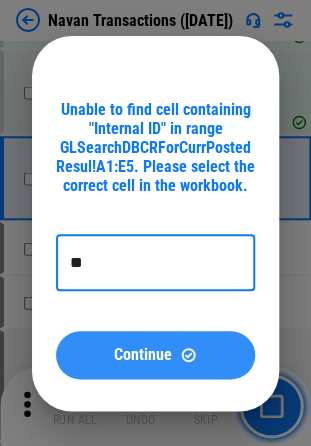 type on "**" 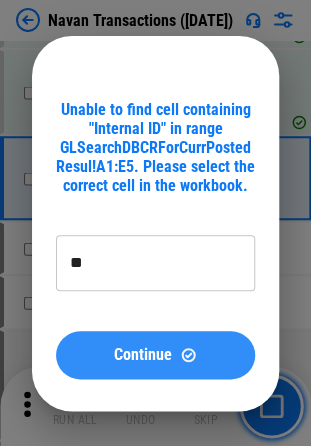 click on "Continue" at bounding box center (155, 355) 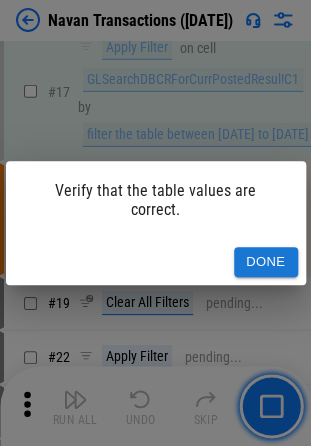 click on "Done" at bounding box center [266, 262] 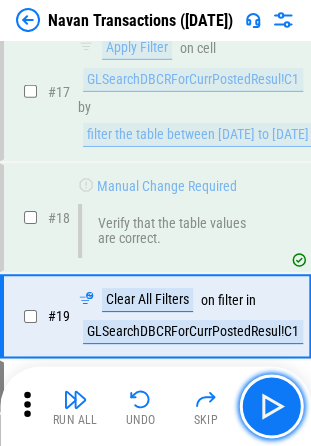 scroll, scrollTop: 808, scrollLeft: 0, axis: vertical 